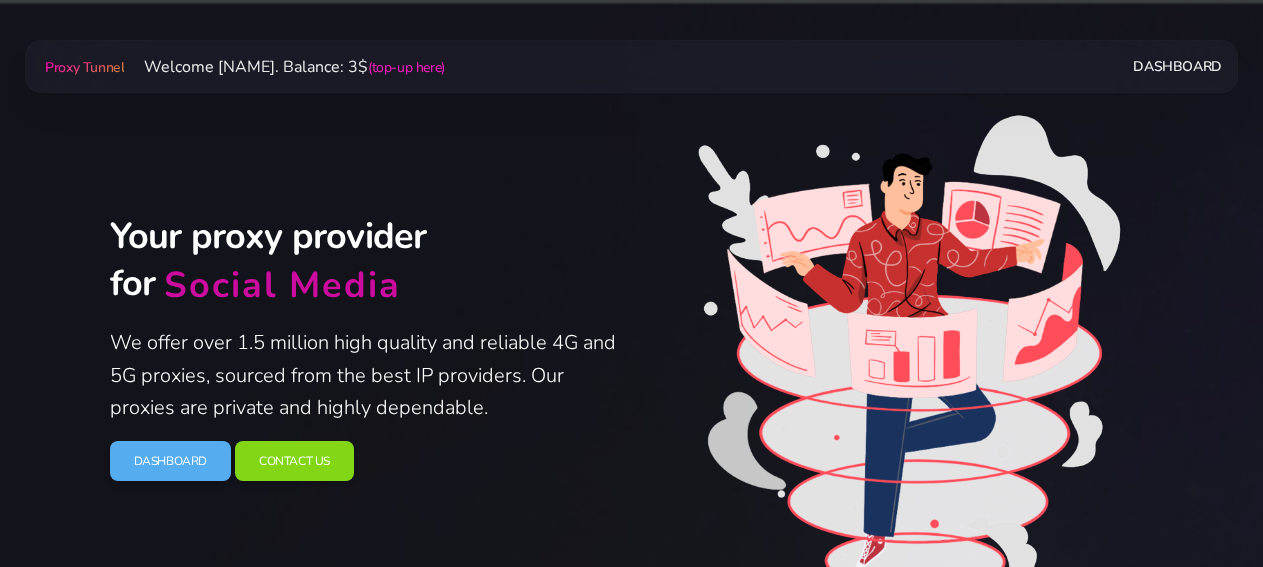scroll, scrollTop: 0, scrollLeft: 0, axis: both 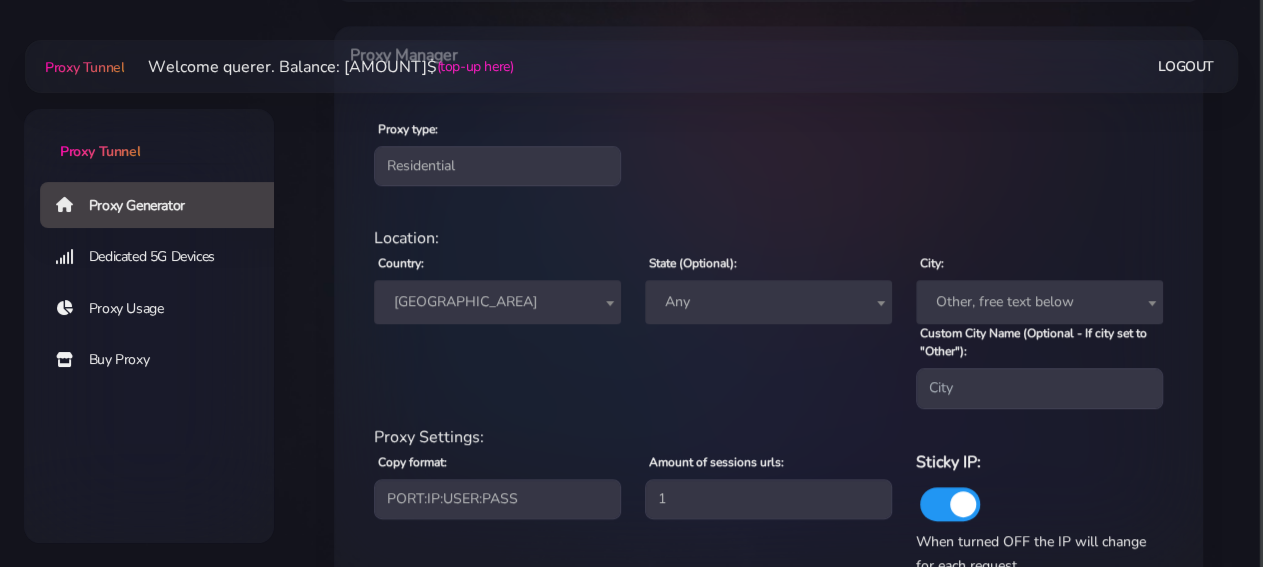 click on "[GEOGRAPHIC_AREA]" at bounding box center (497, 302) 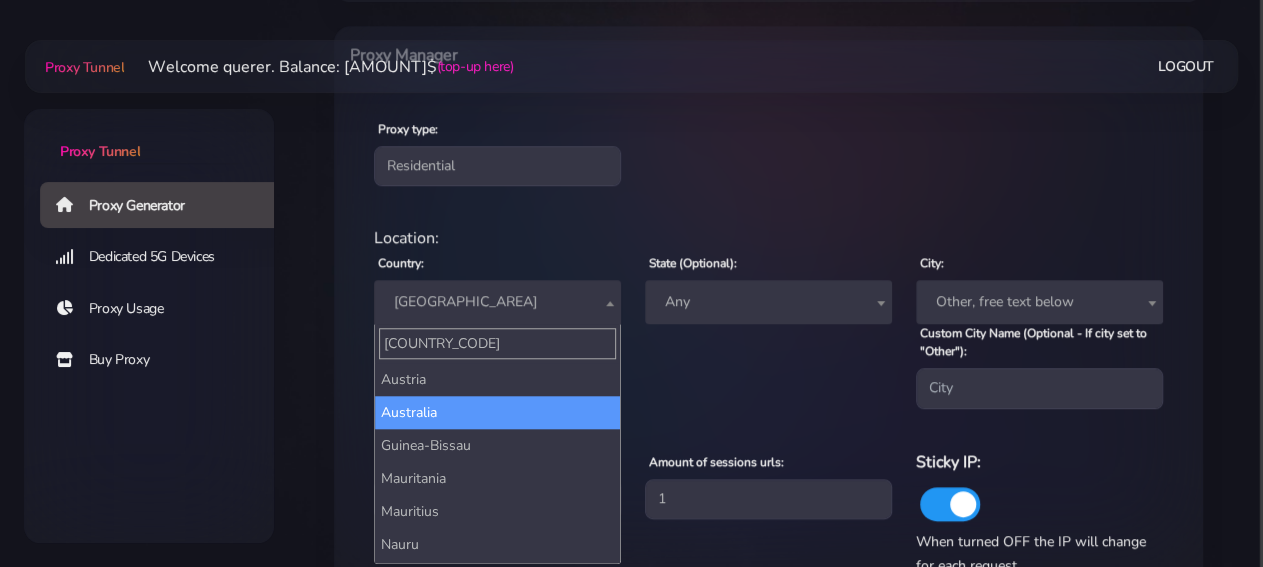 type on "[COUNTRY_CODE]" 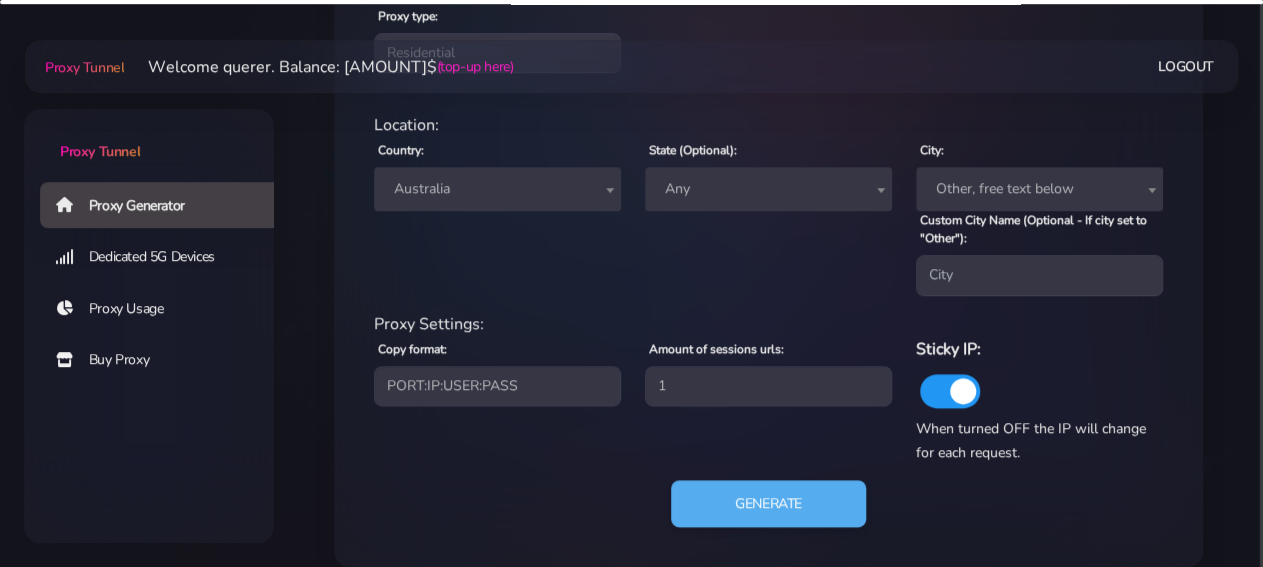 scroll, scrollTop: 864, scrollLeft: 0, axis: vertical 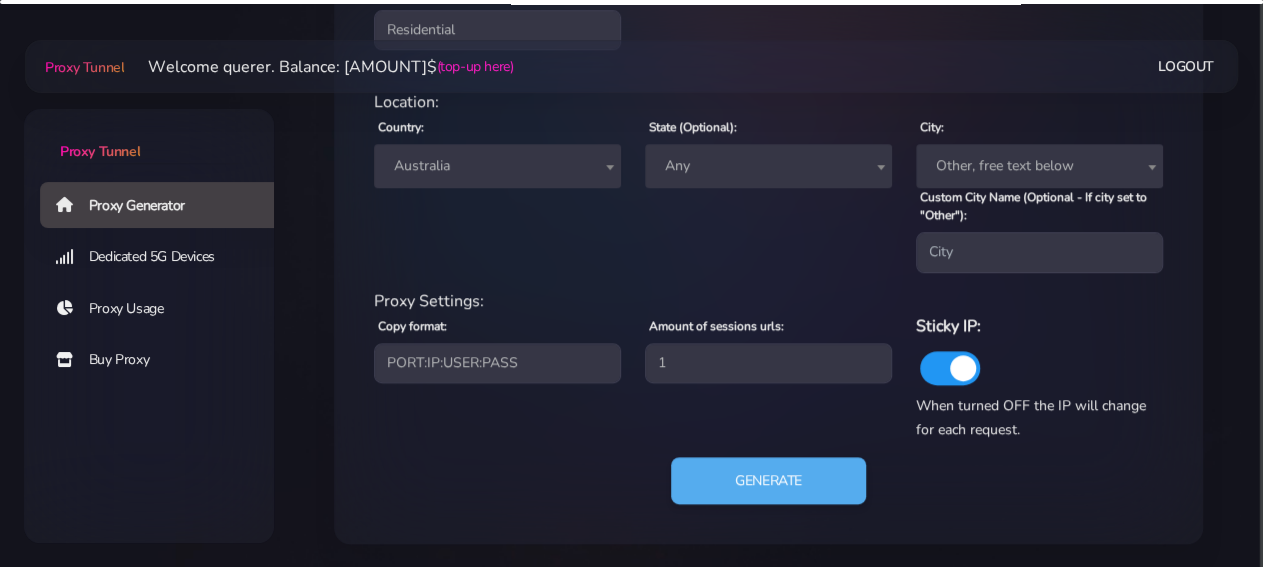 click on "Any" at bounding box center (768, 166) 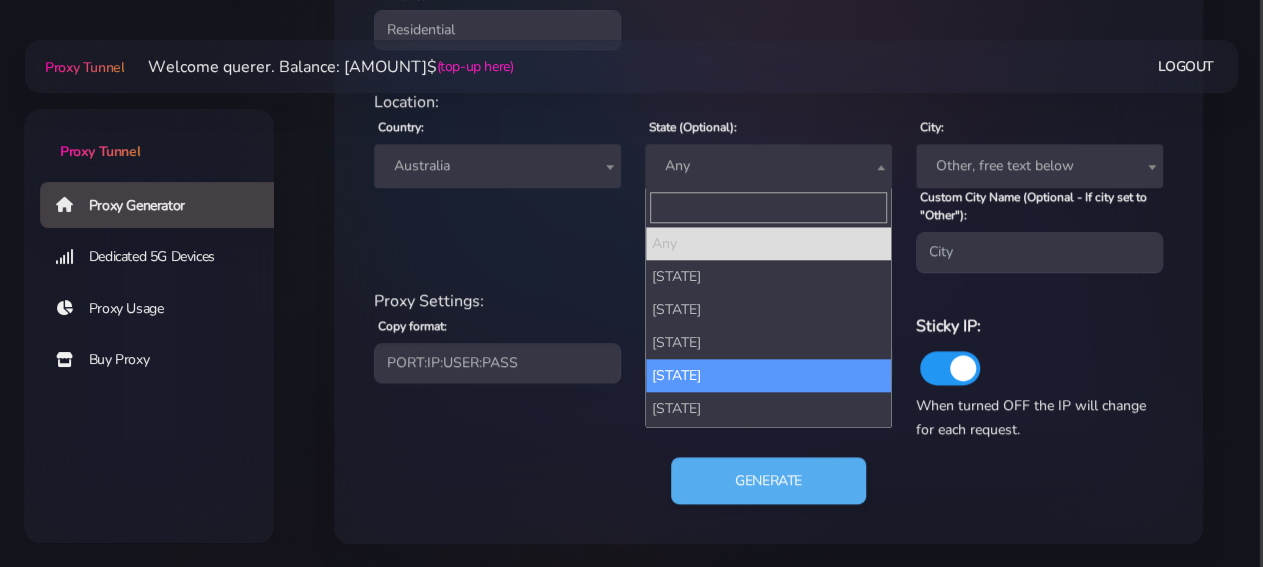 select on "[STATE]" 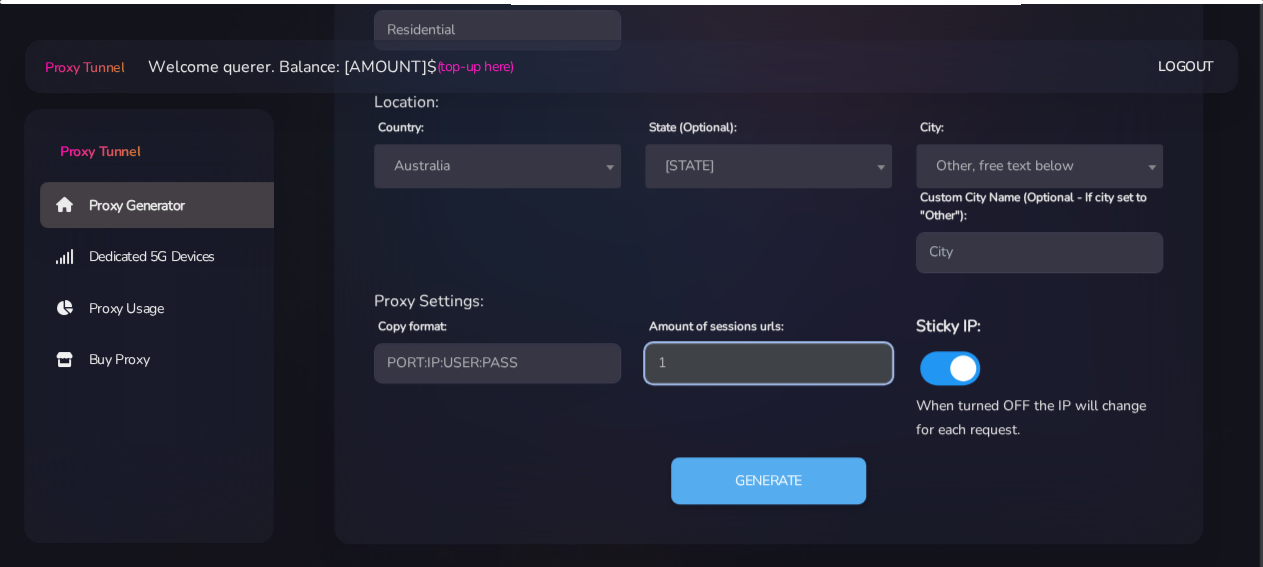click on "1" at bounding box center [768, 363] 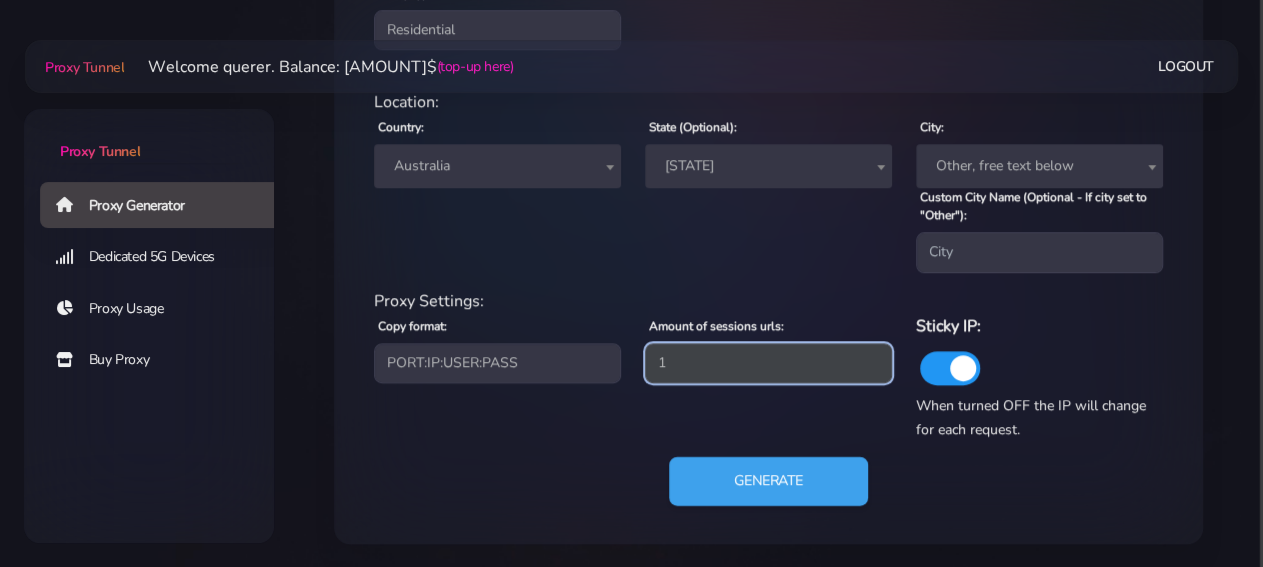 type on "[NUMBER]" 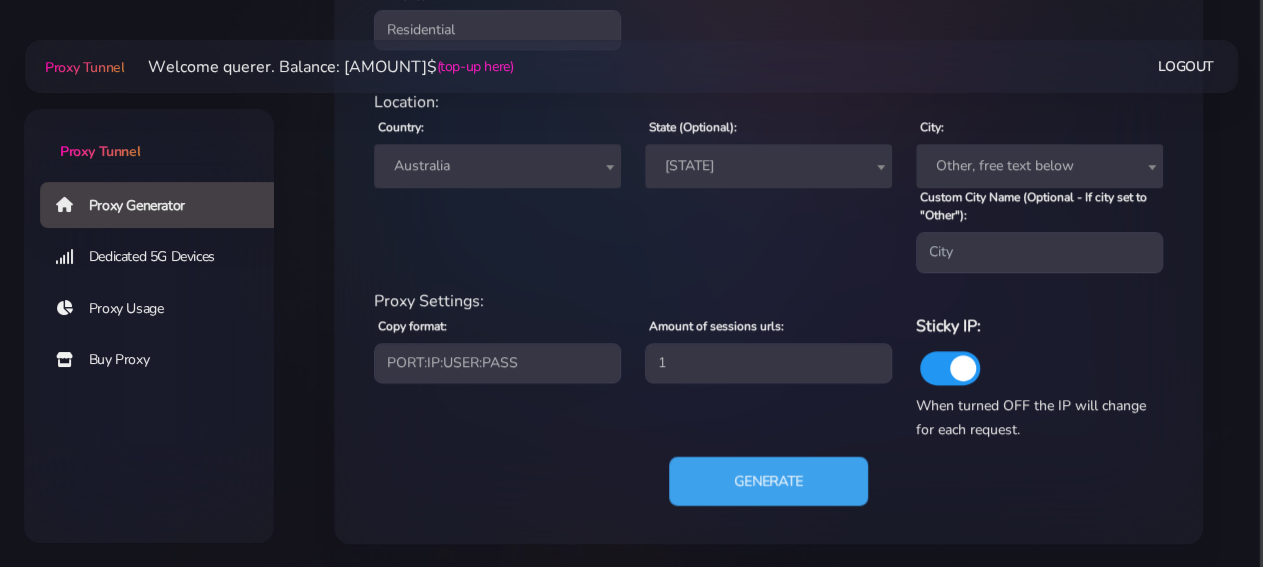 click on "Generate" at bounding box center [768, 480] 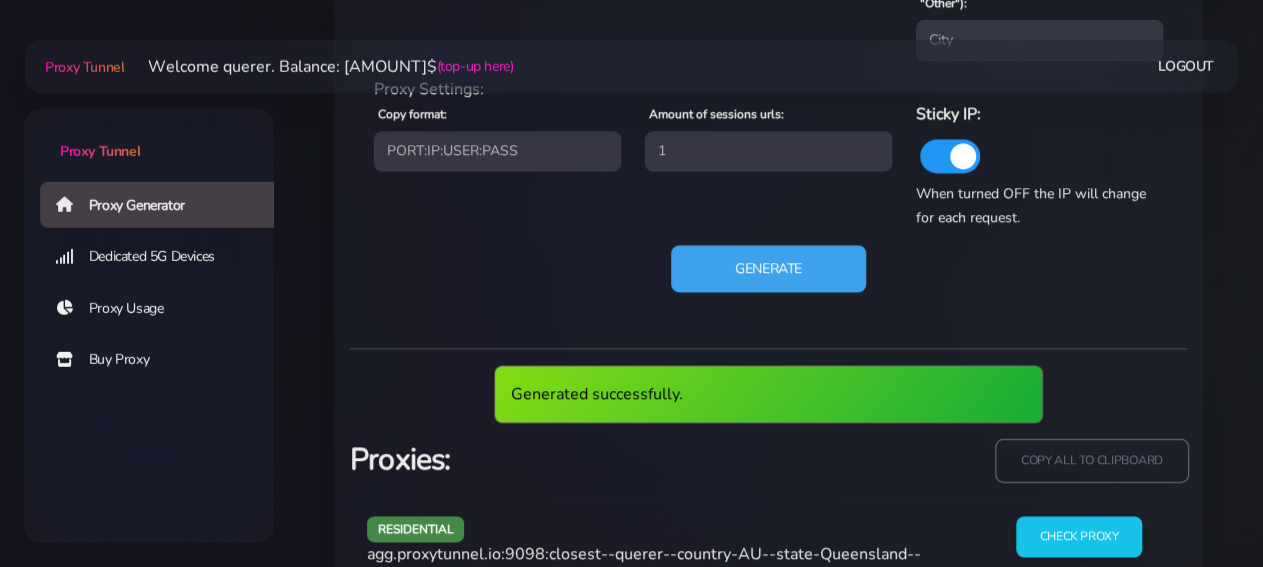 scroll, scrollTop: 1176, scrollLeft: 0, axis: vertical 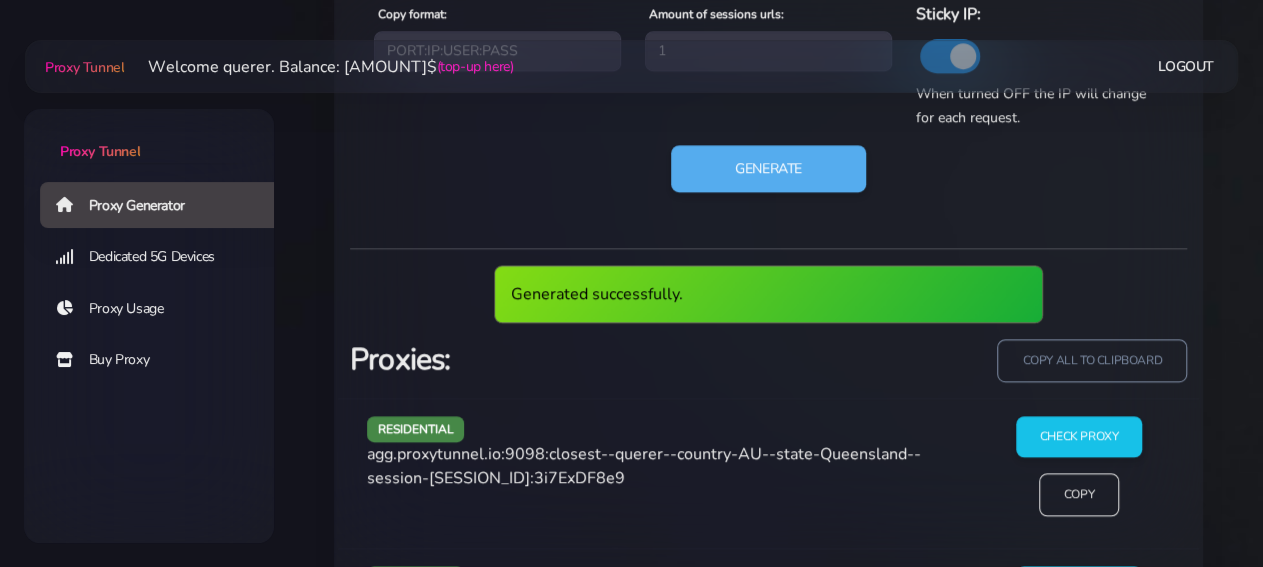 click on "residential
agg.proxytunnel.io:9098:closest--querer--country-AU--state-Queensland--session-[SESSION_ID]:3i7ExDF8e9
Check Proxy
Copy" at bounding box center (768, 473) 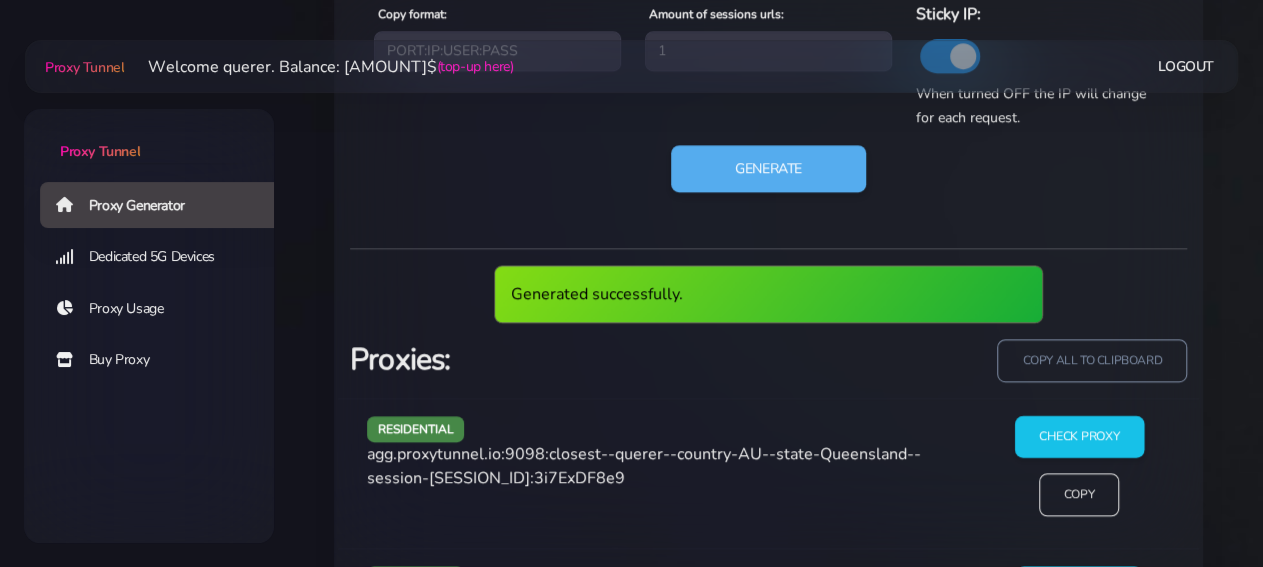 click on "Check Proxy" at bounding box center (1078, 437) 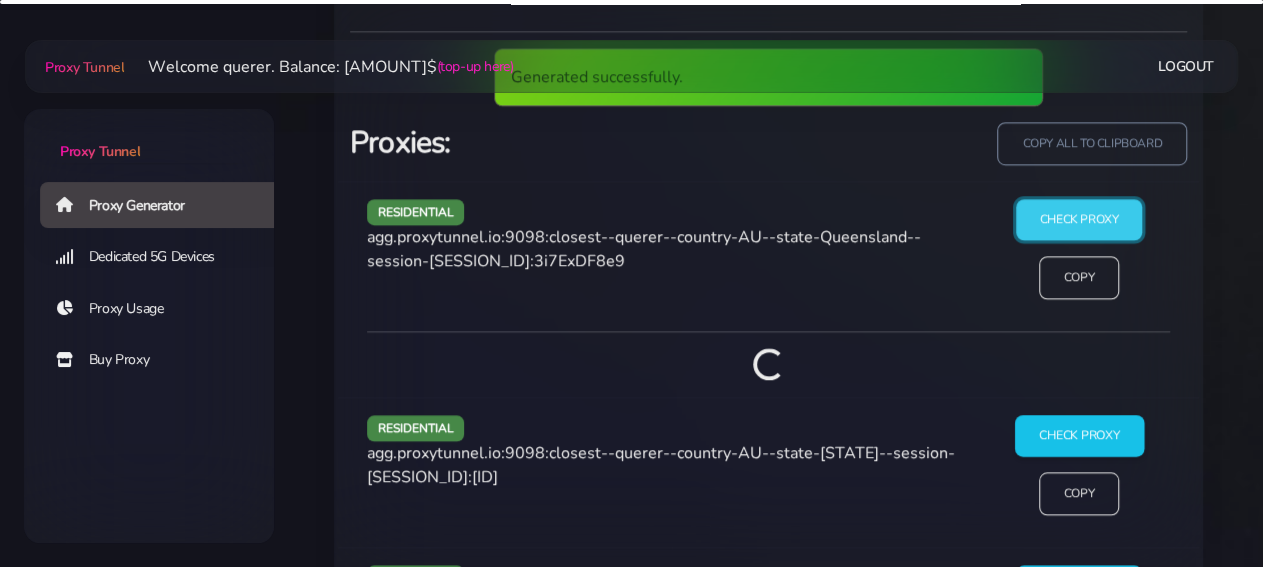 scroll, scrollTop: 1488, scrollLeft: 0, axis: vertical 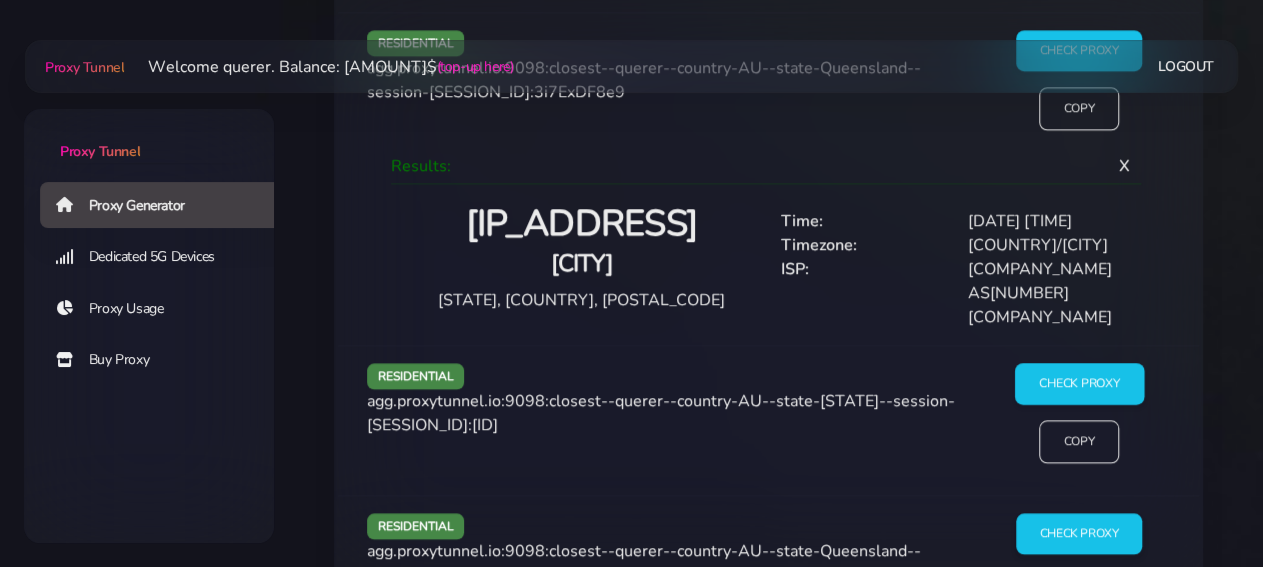 click on "Check Proxy" at bounding box center (1078, 384) 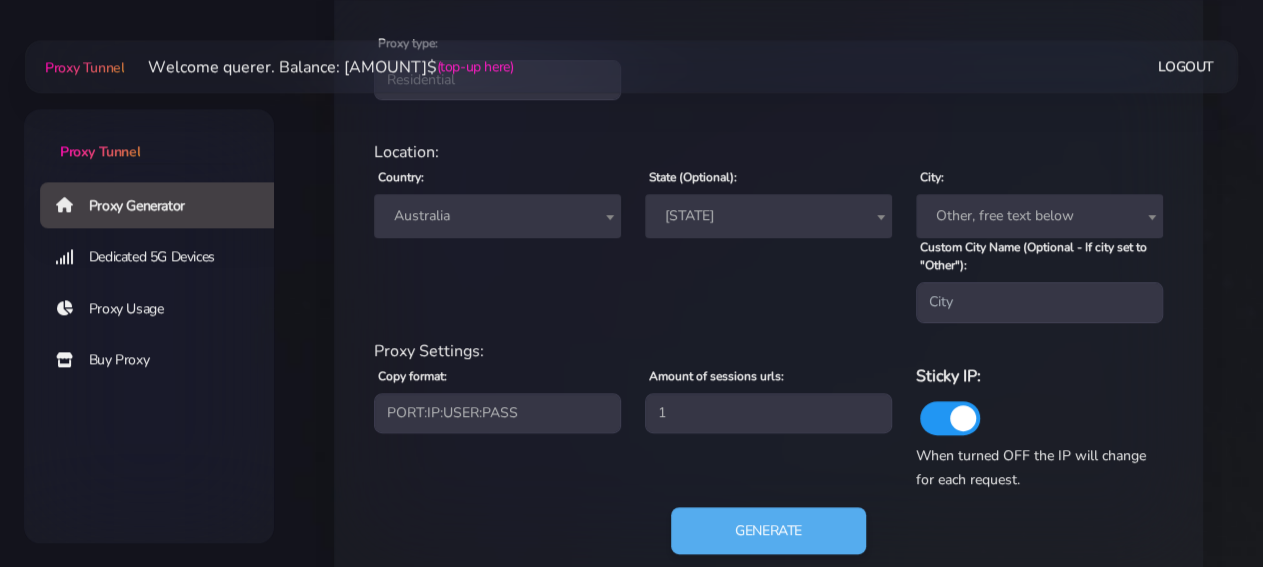 scroll, scrollTop: 760, scrollLeft: 0, axis: vertical 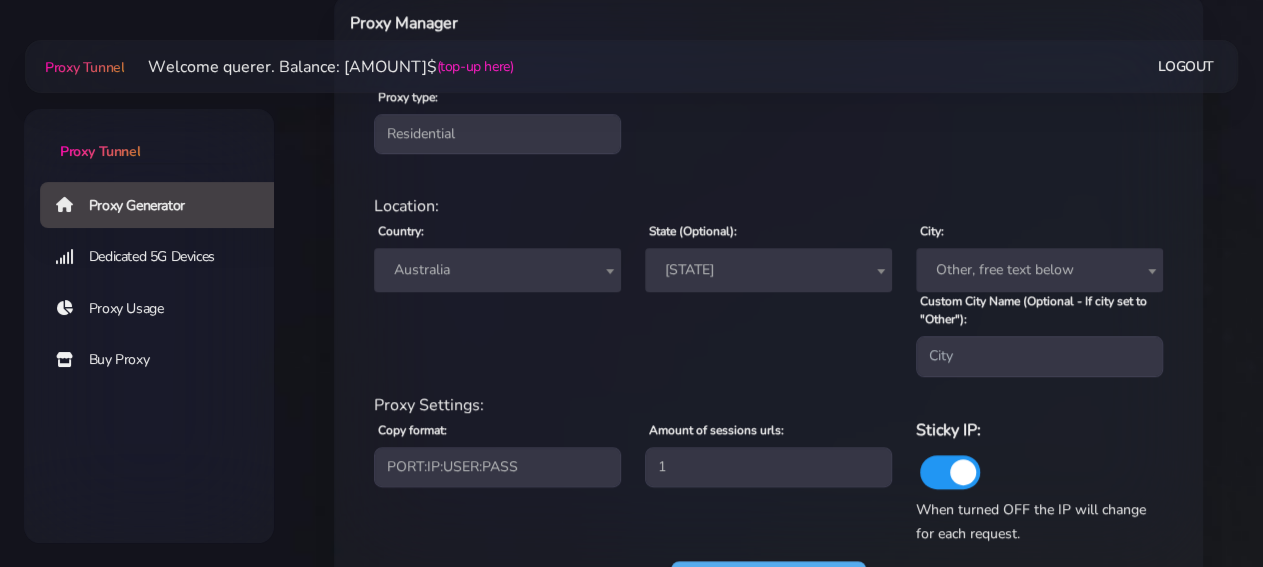 click on "[STATE]" at bounding box center [768, 270] 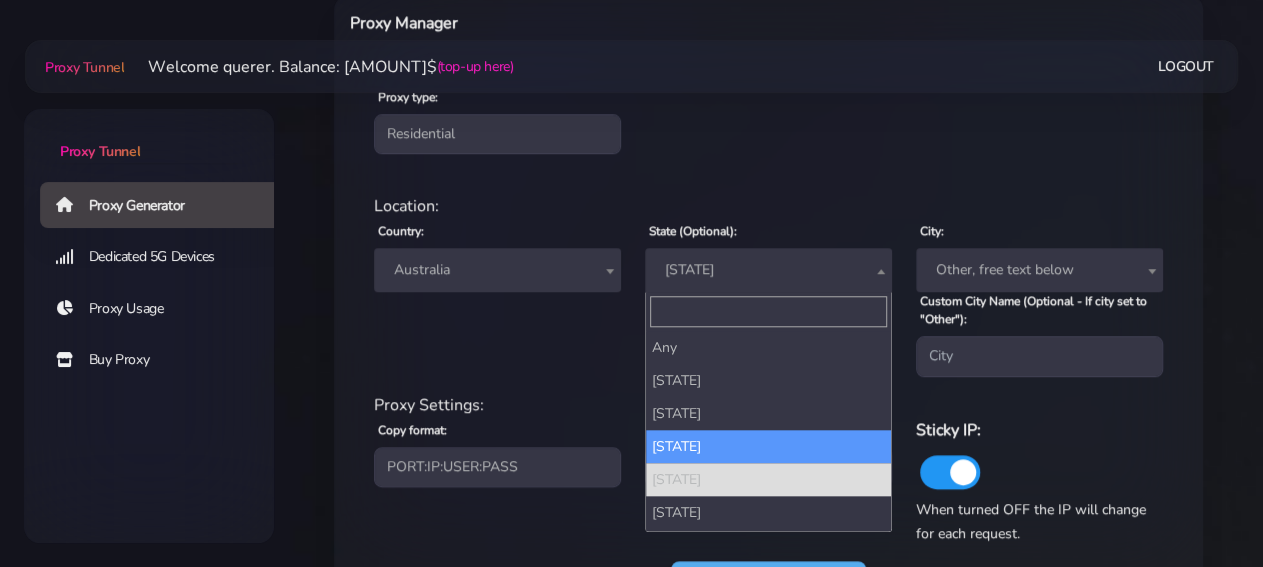 scroll, scrollTop: 97, scrollLeft: 0, axis: vertical 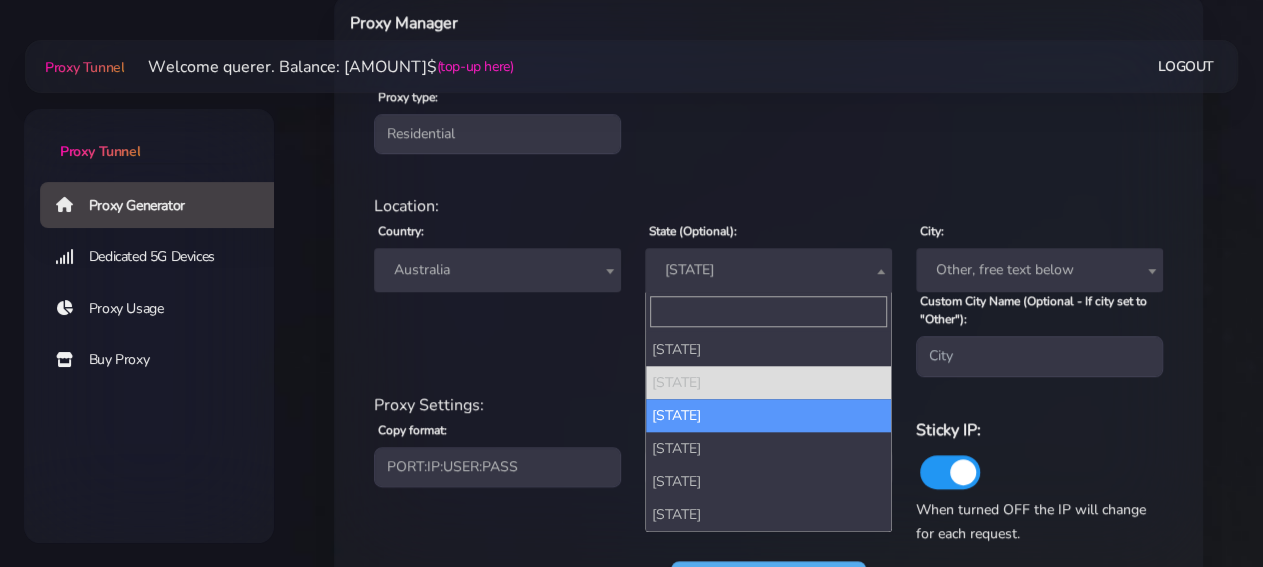 select on "[STATE]" 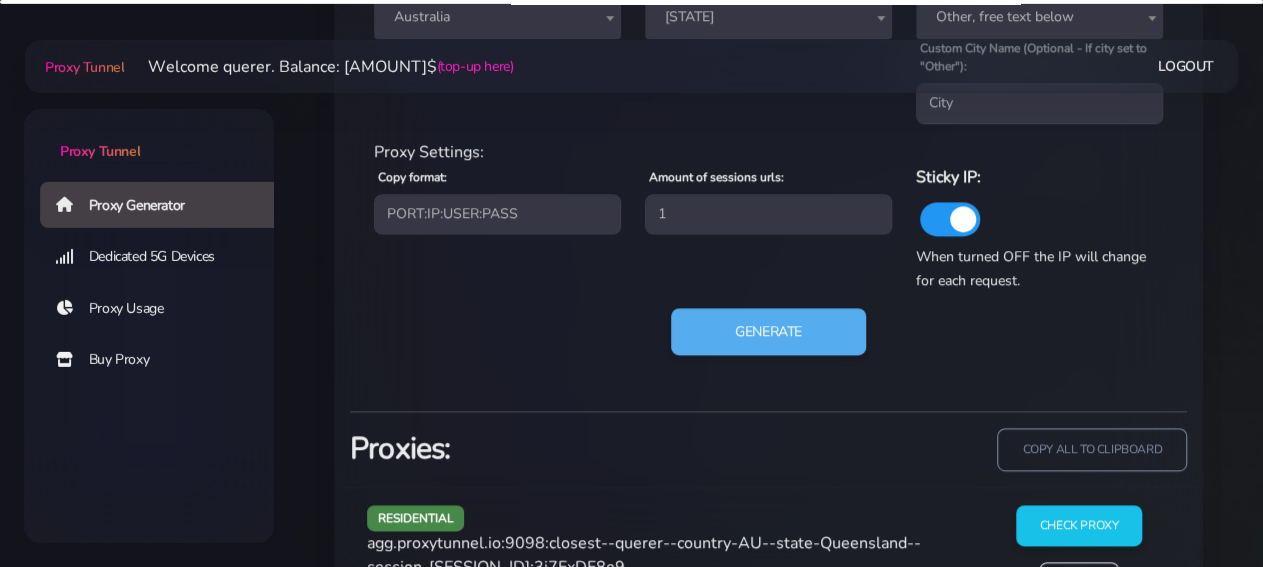 scroll, scrollTop: 1072, scrollLeft: 0, axis: vertical 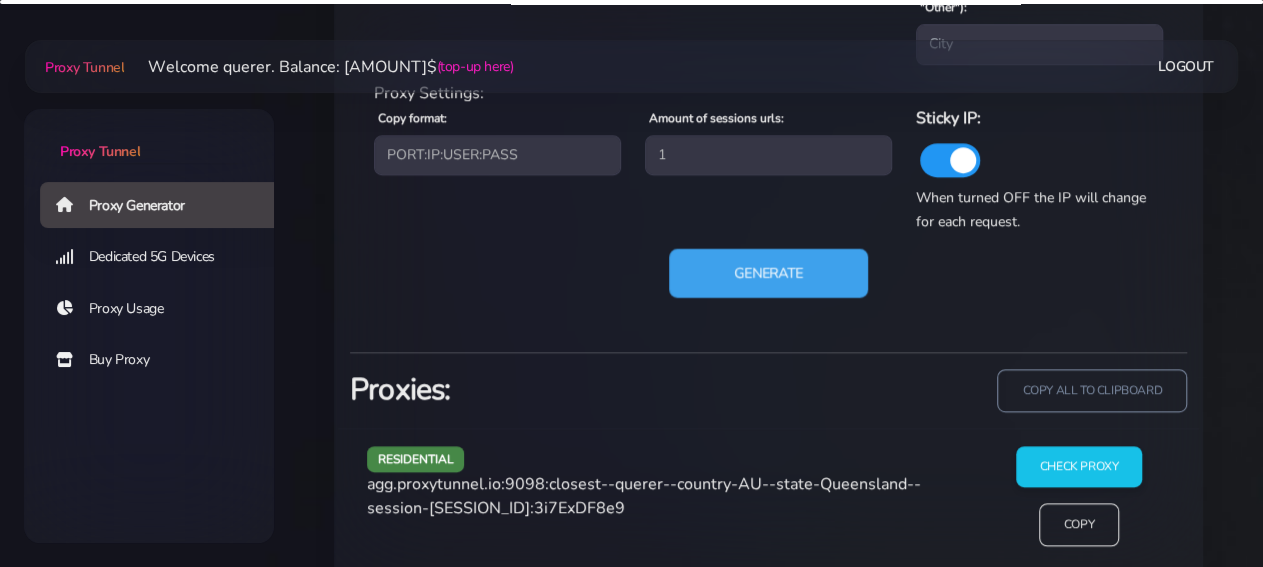 click on "Generate" at bounding box center [768, 272] 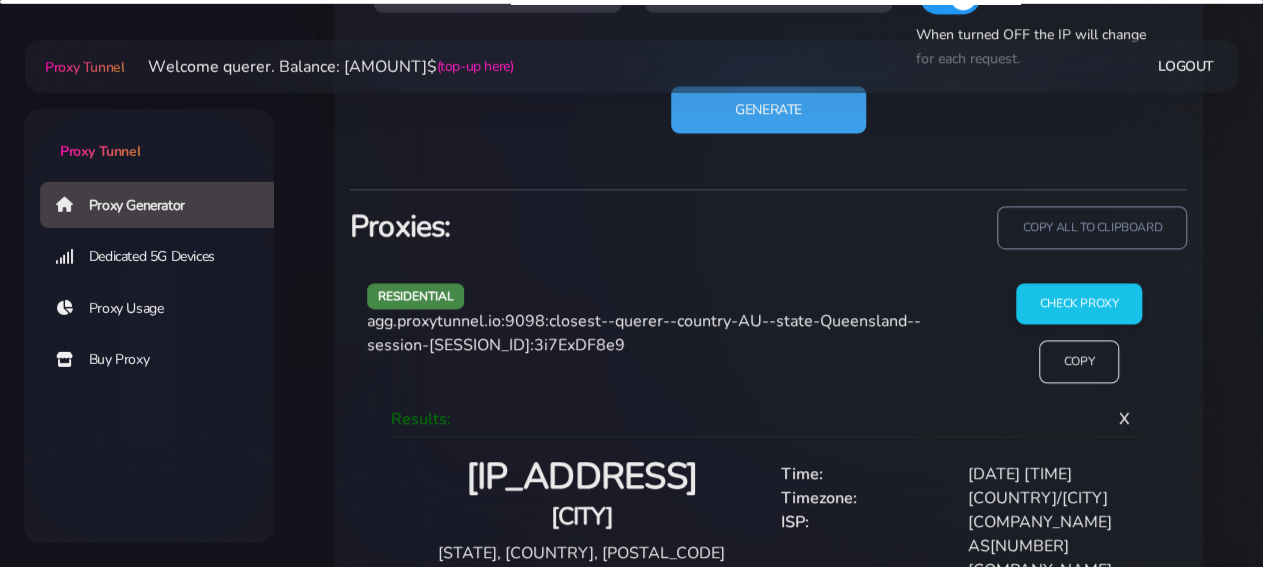 scroll, scrollTop: 1280, scrollLeft: 0, axis: vertical 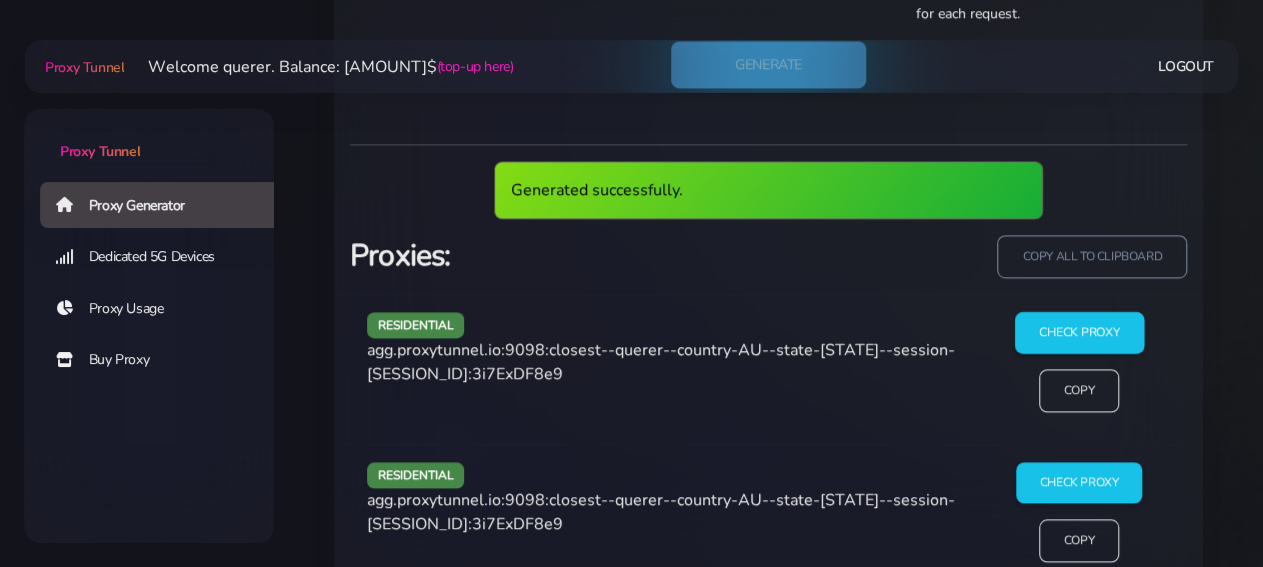 click on "Check Proxy" at bounding box center (1078, 333) 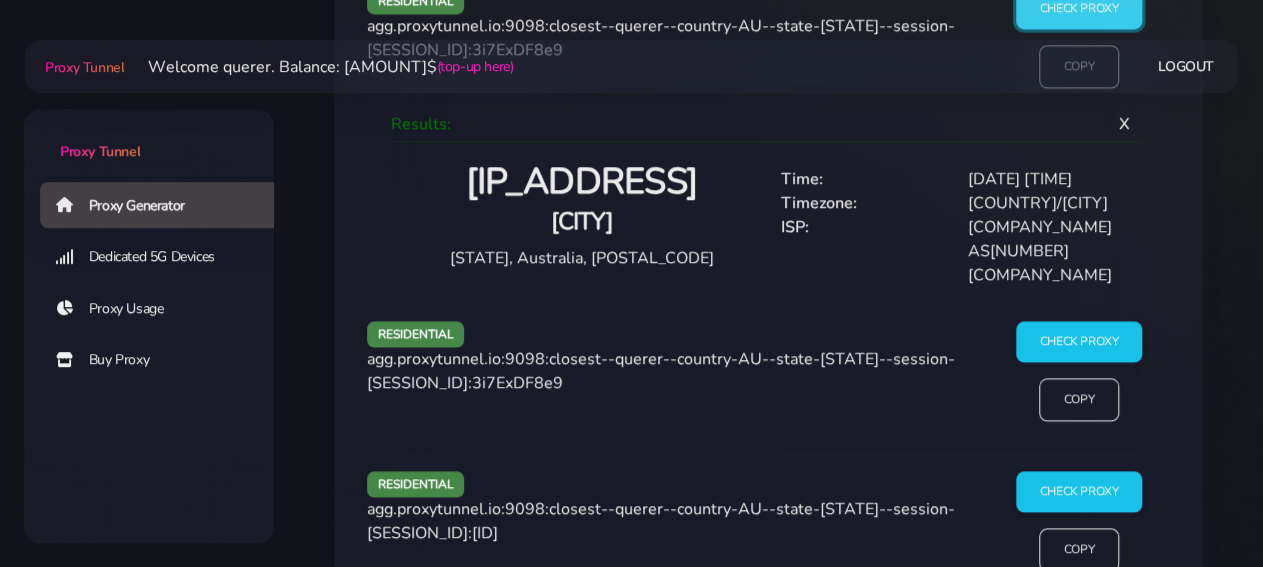 scroll, scrollTop: 1696, scrollLeft: 0, axis: vertical 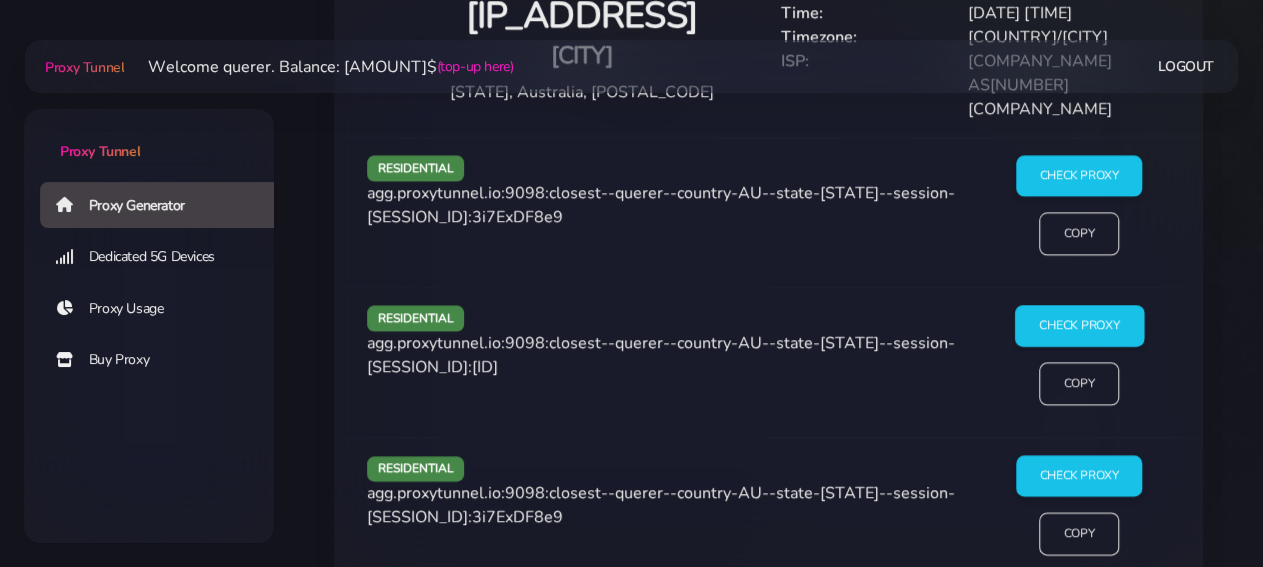 click on "Check Proxy" at bounding box center (1078, 326) 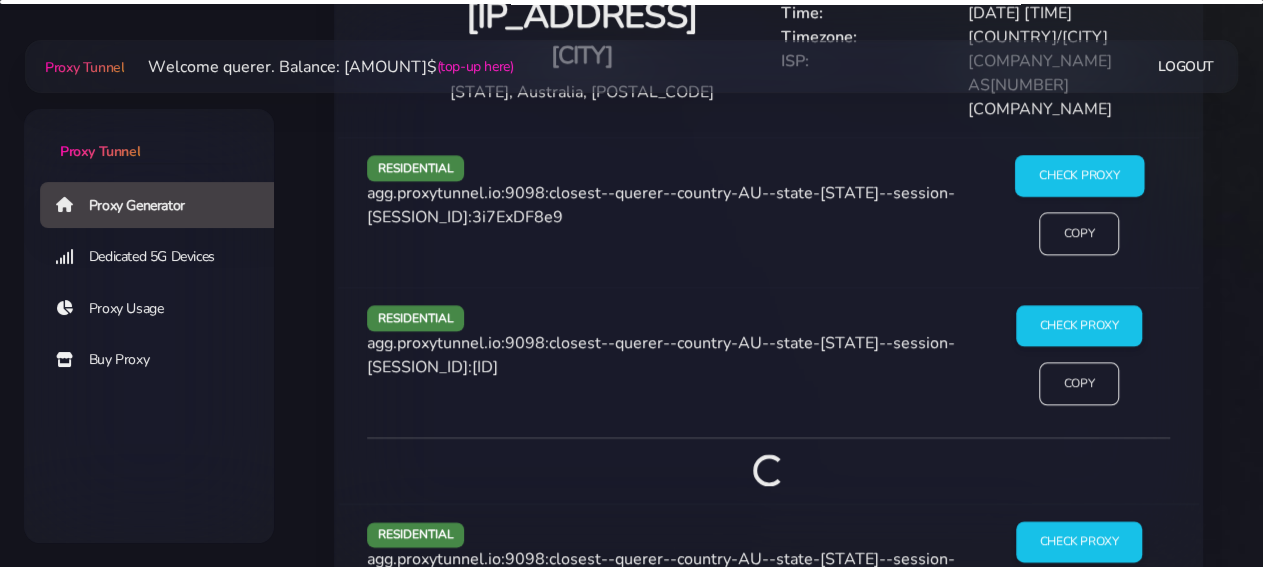 click on "Check Proxy" at bounding box center (1078, 176) 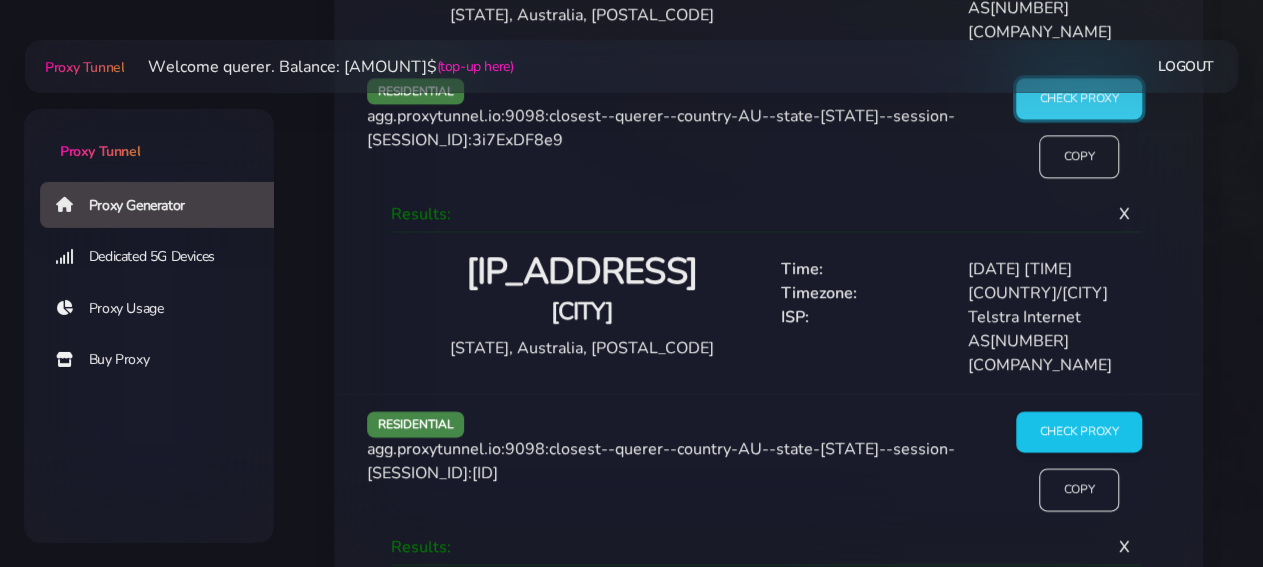 scroll, scrollTop: 1800, scrollLeft: 0, axis: vertical 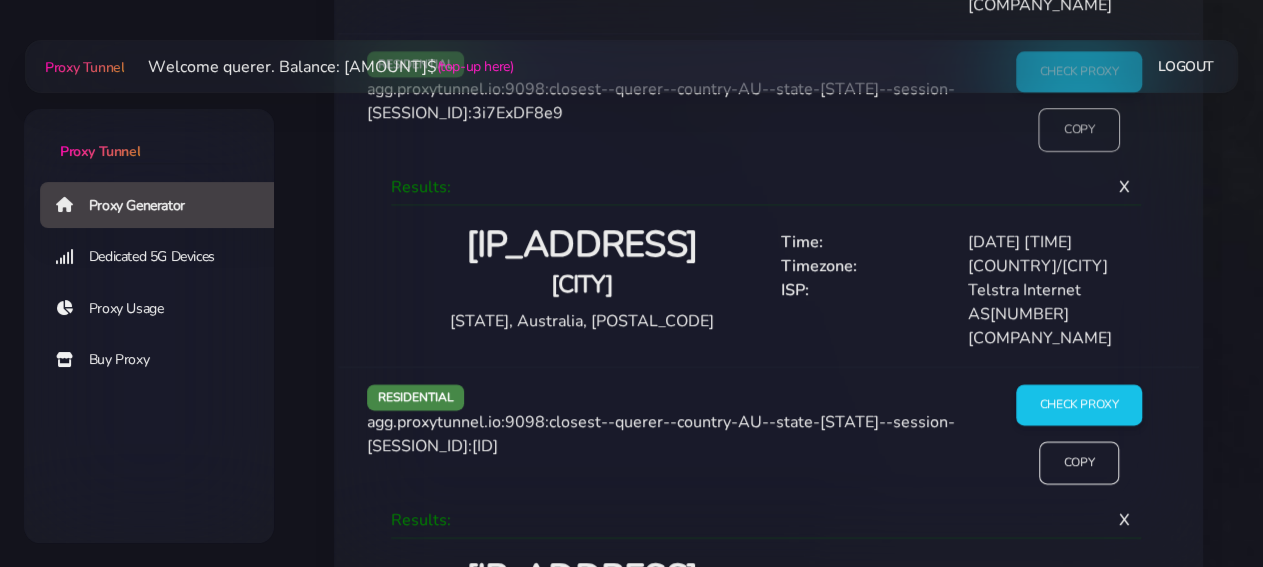 click on "Copy" at bounding box center [1079, 129] 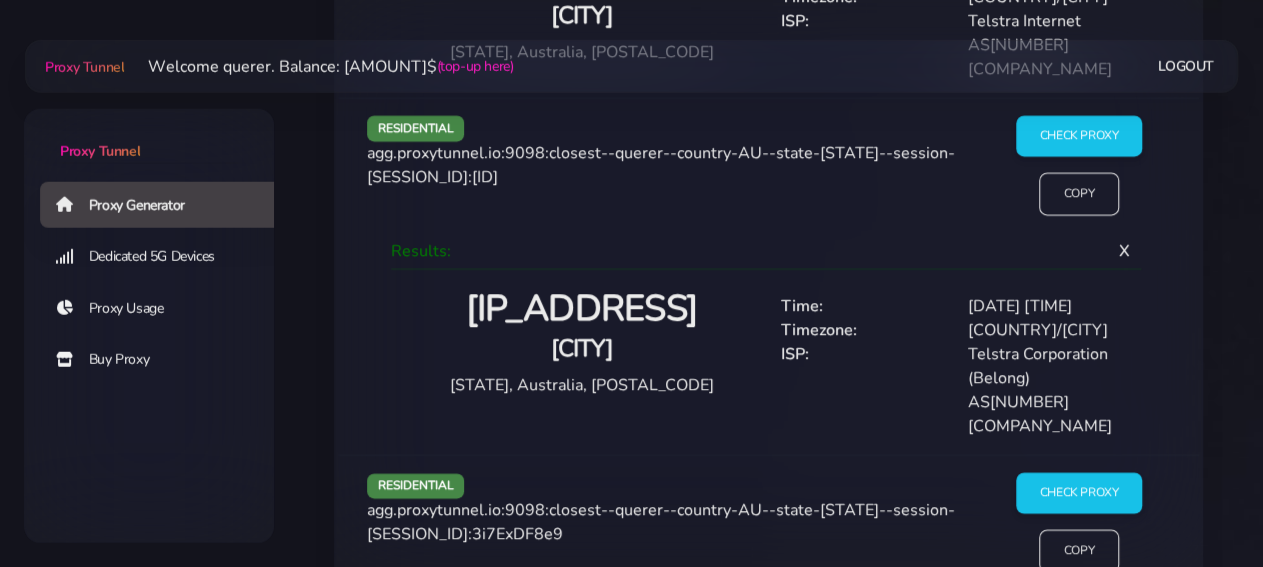 scroll, scrollTop: 2112, scrollLeft: 0, axis: vertical 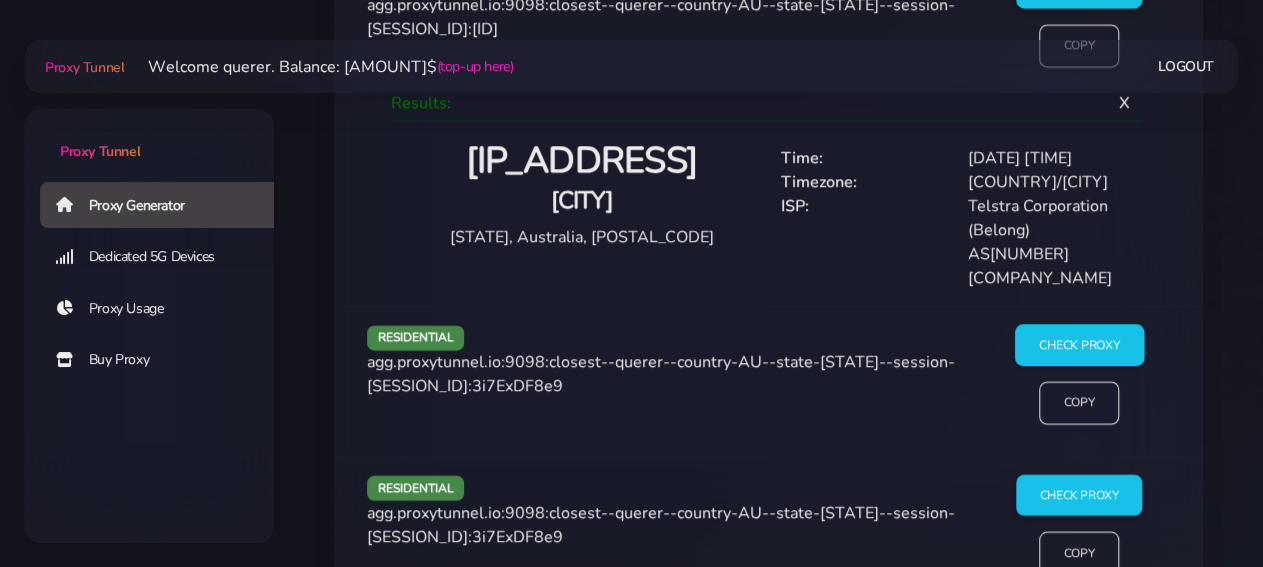 click on "Check Proxy" at bounding box center (1078, 346) 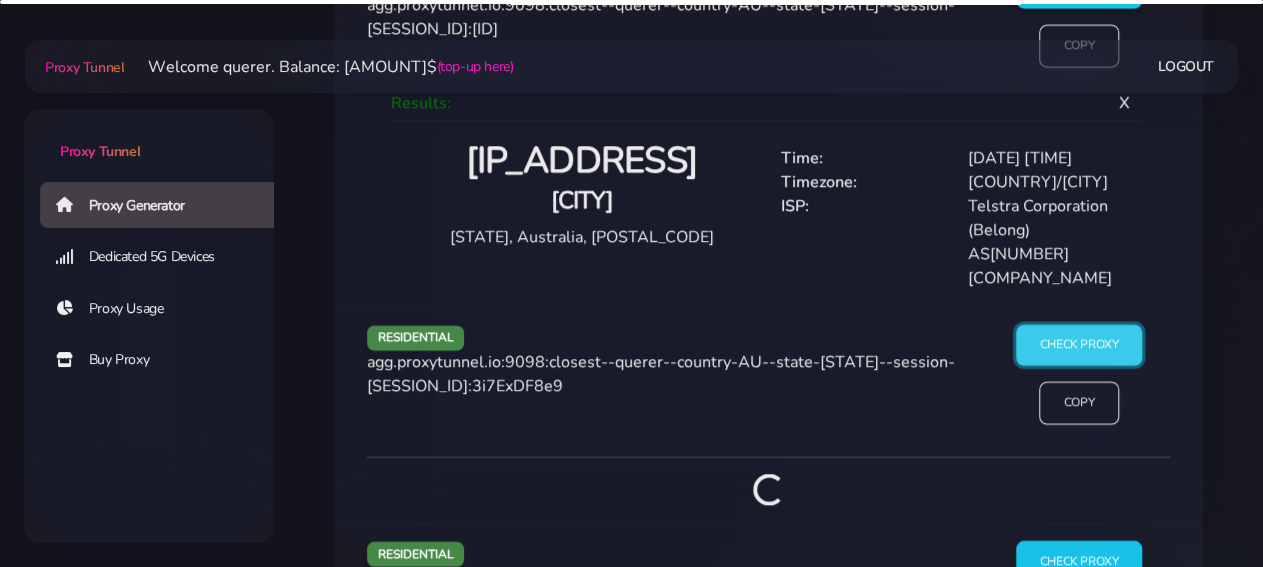 scroll, scrollTop: 2424, scrollLeft: 0, axis: vertical 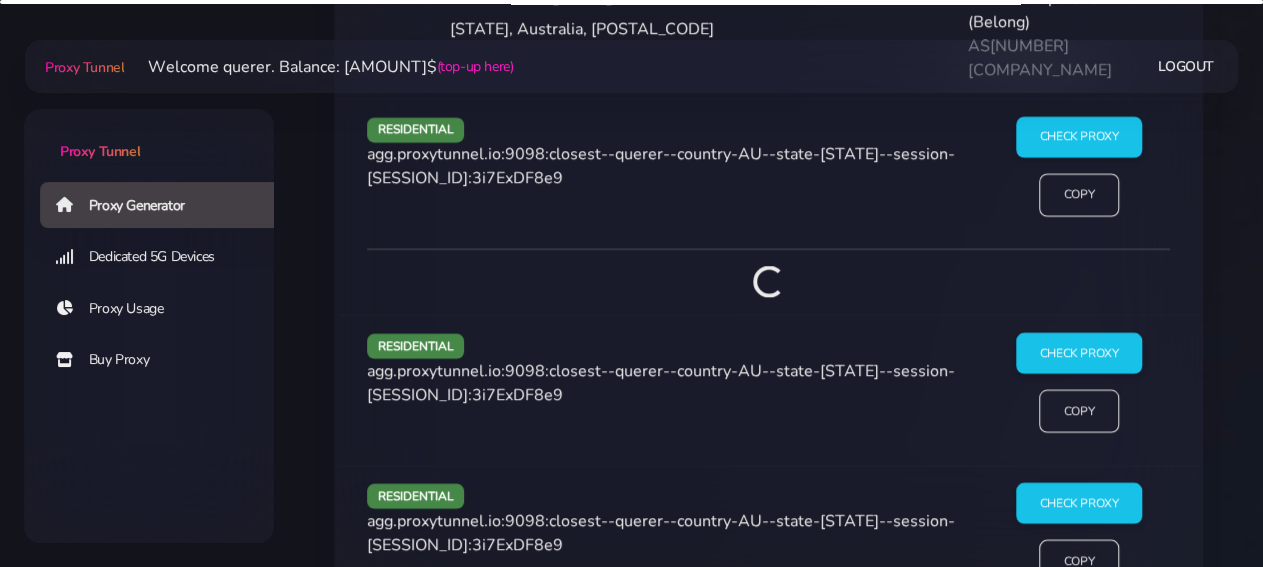 click on "residential
agg.proxytunnel.io:9098:closest--querer--country-AU--state-[STATE]--session-[SESSION_ID]:3i7ExDF8e9
Check Proxy
Copy" at bounding box center [768, 541] 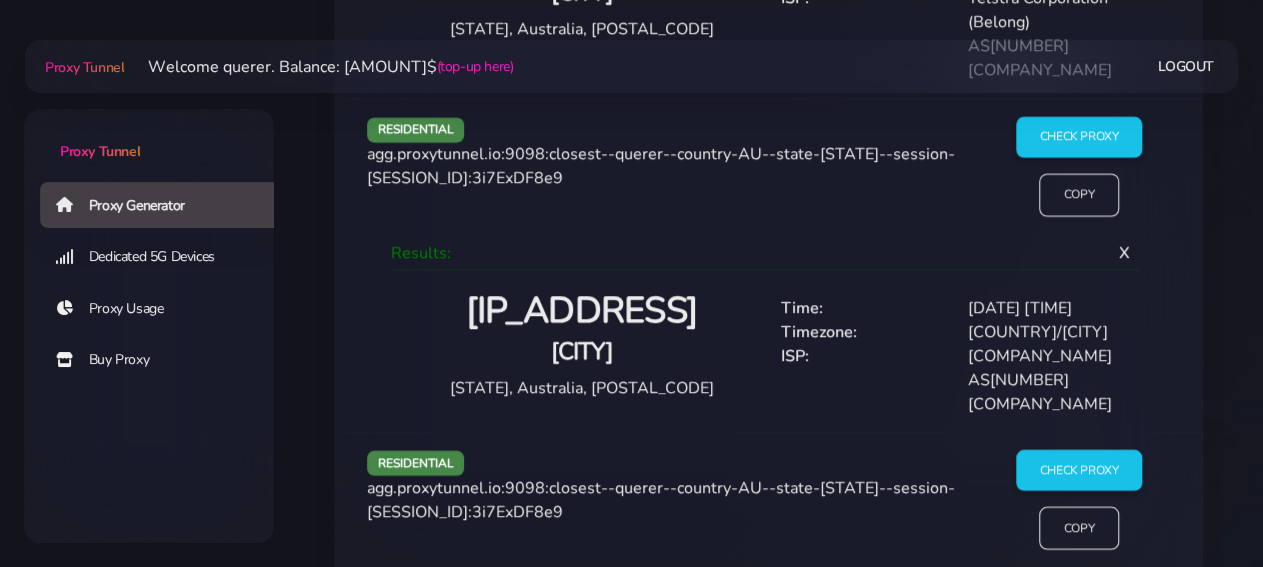 click on "residential
agg.proxytunnel.io:9098:closest--querer--country-AU--state-[STATE]--session-[SESSION_ID]:3i7ExDF8e9" at bounding box center (665, 508) 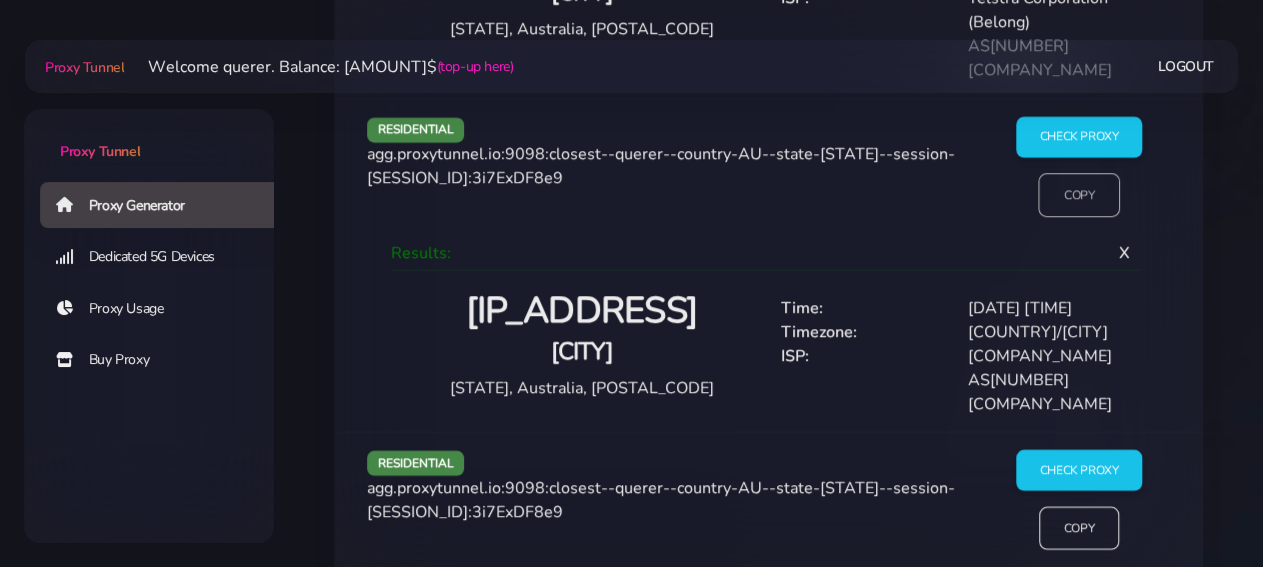 click on "Copy" at bounding box center (1079, 196) 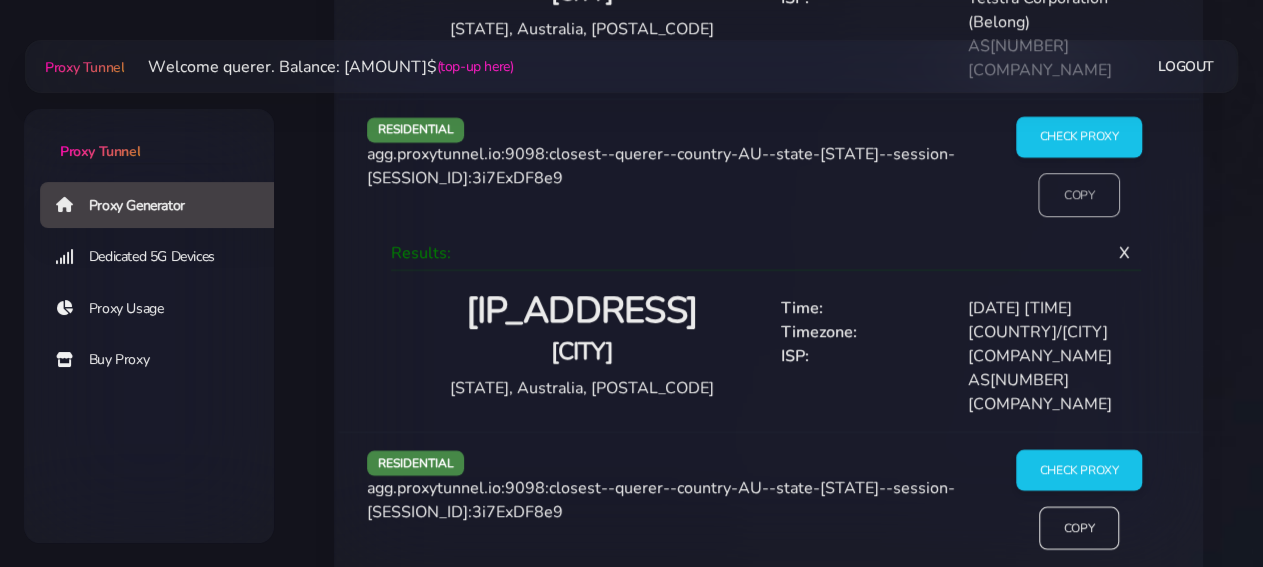 click on "Copy" at bounding box center (1079, 196) 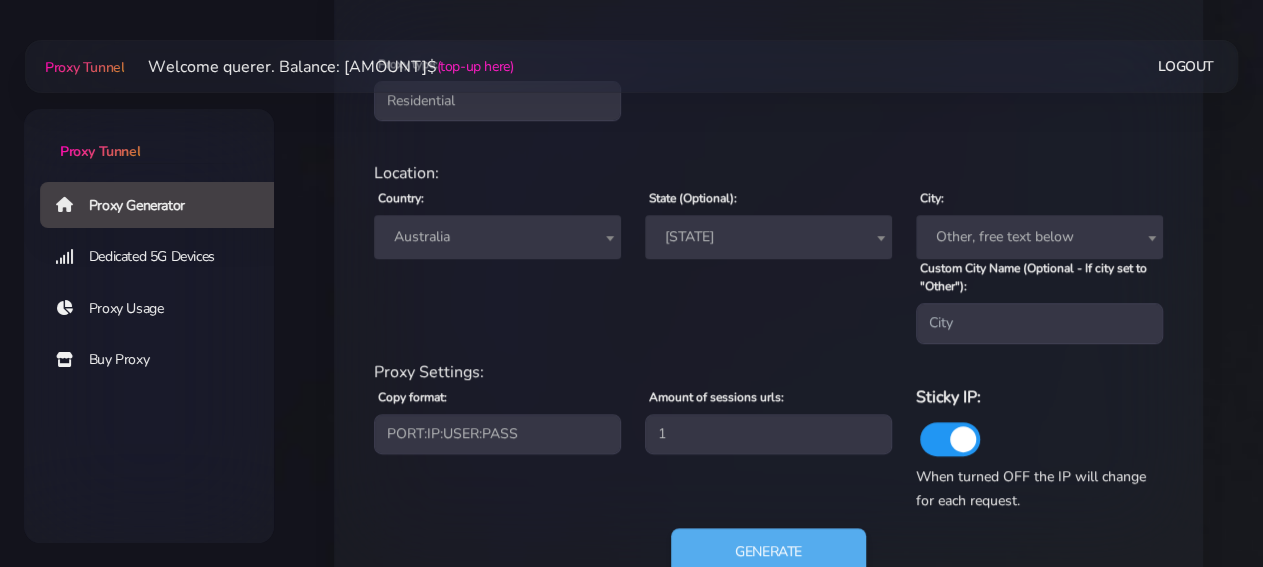 scroll, scrollTop: 760, scrollLeft: 0, axis: vertical 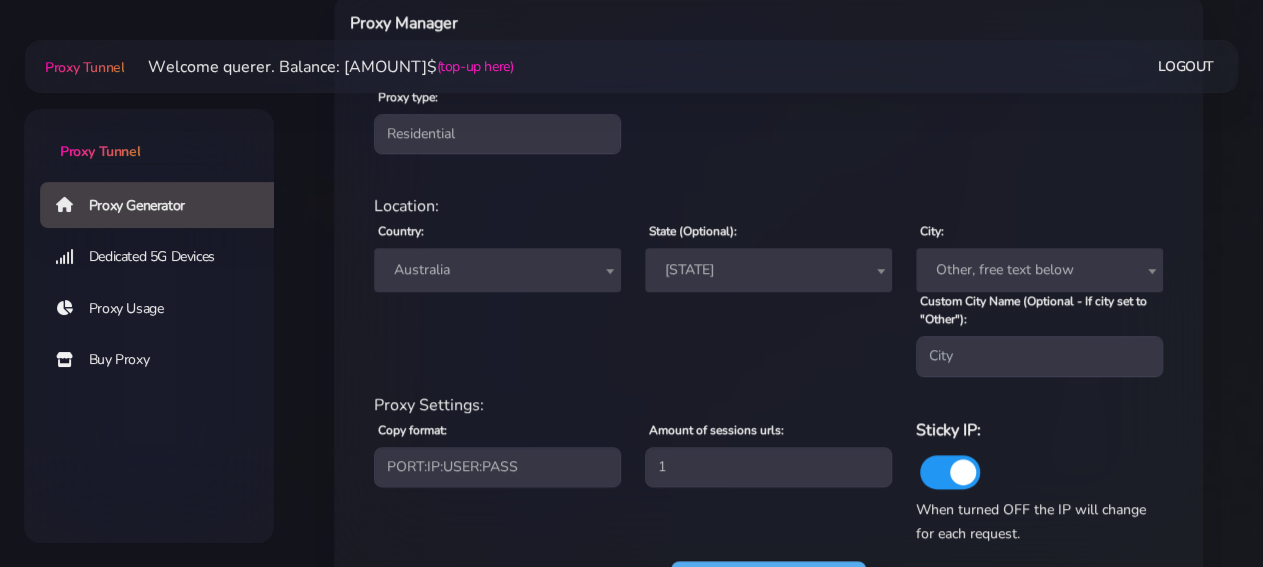 click on "[STATE]" at bounding box center (768, 270) 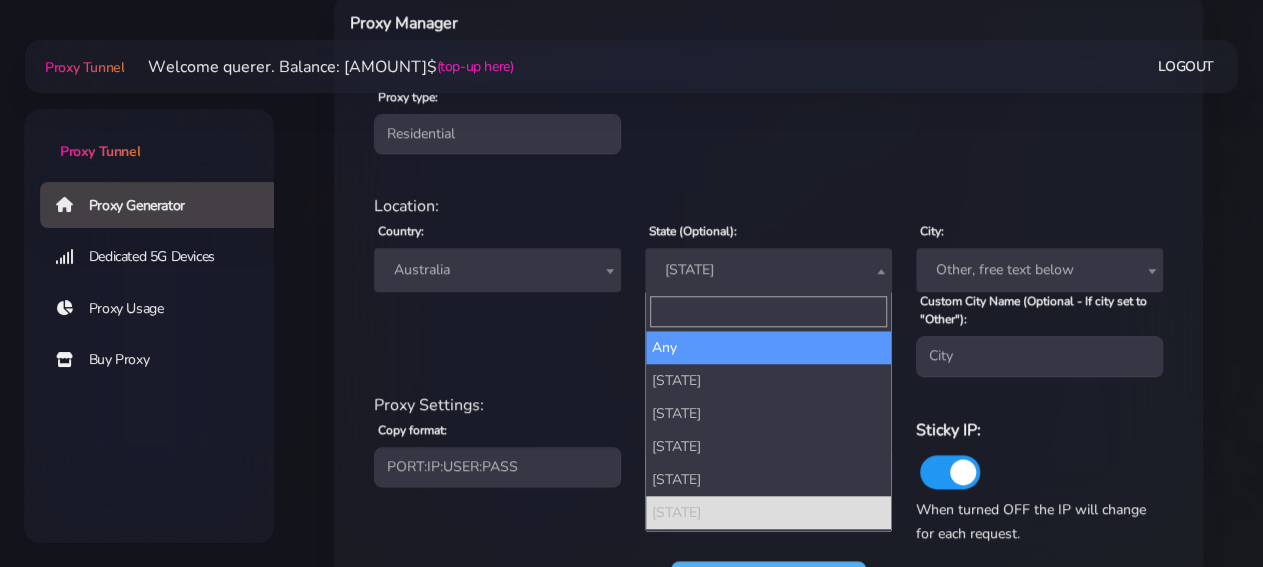 select 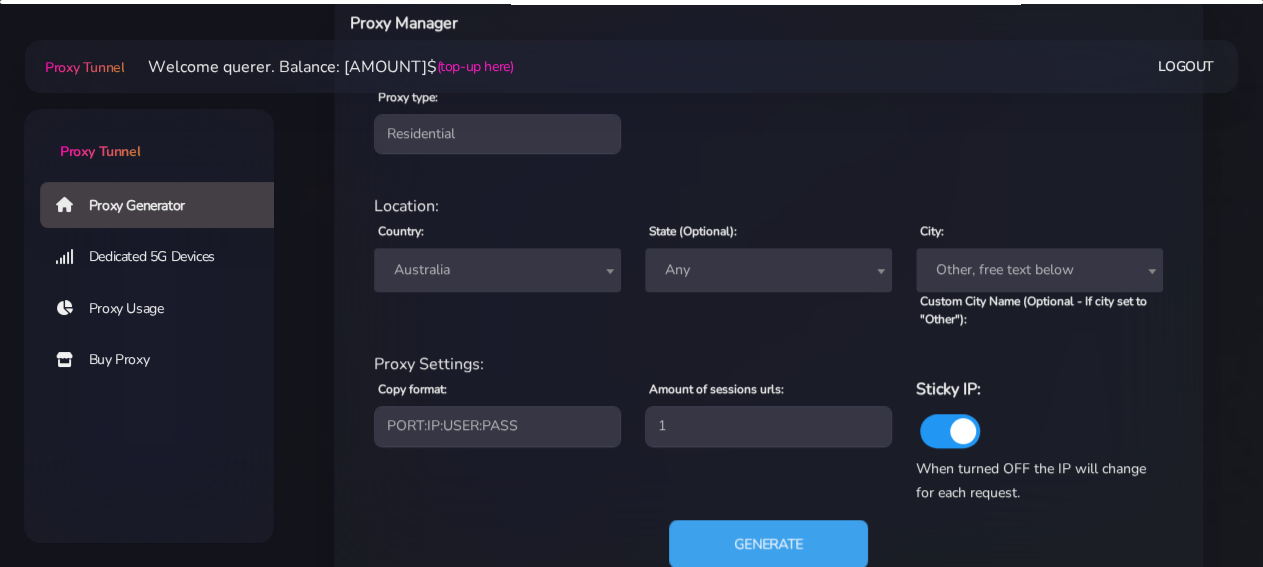 click on "Generate" at bounding box center [768, 544] 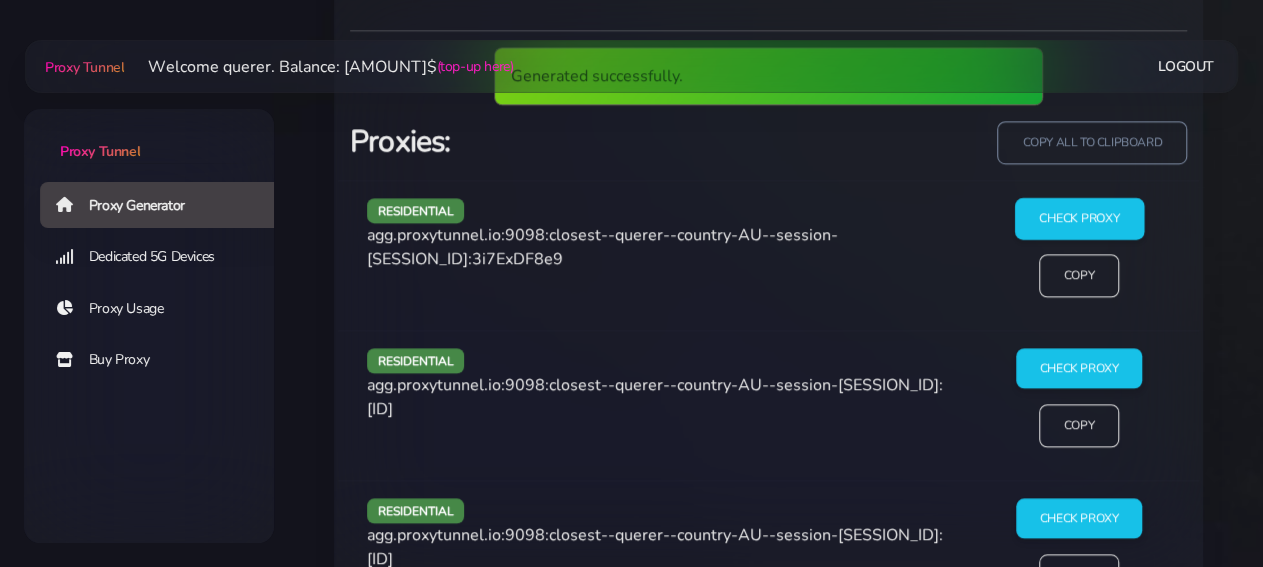 scroll, scrollTop: 1384, scrollLeft: 0, axis: vertical 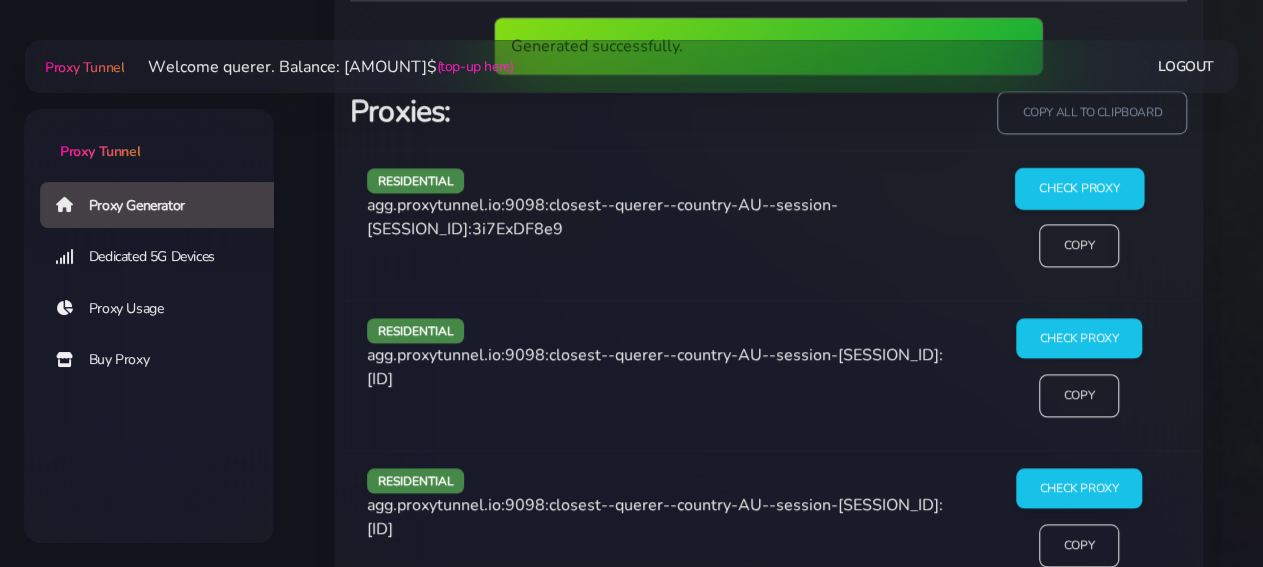 click on "Check Proxy" at bounding box center (1078, 188) 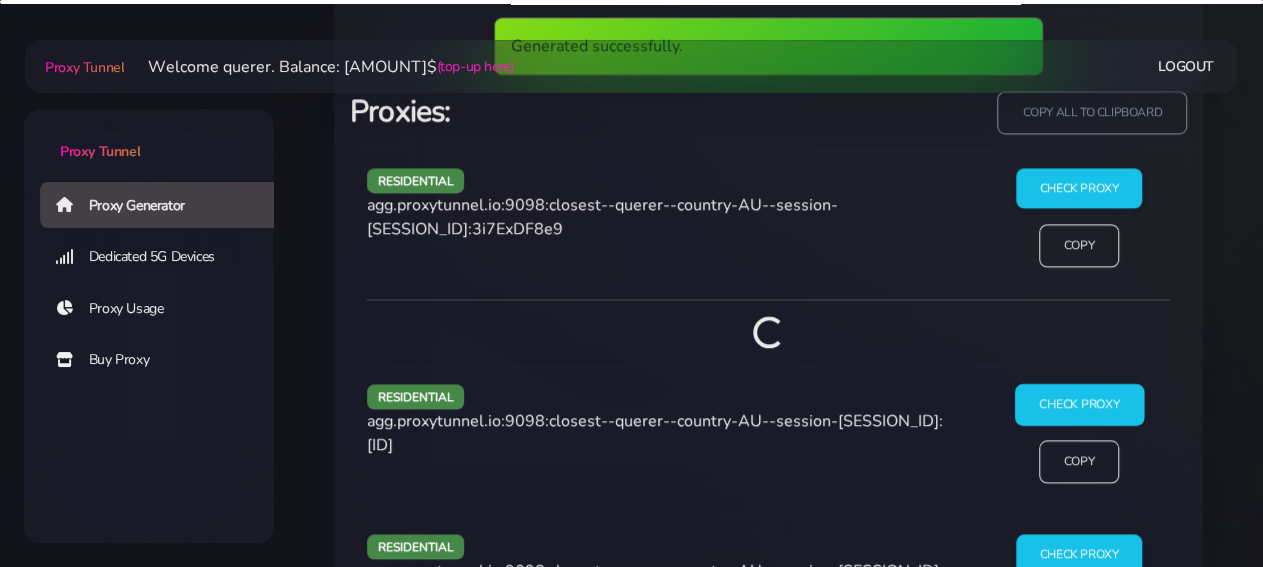 click on "Check Proxy" at bounding box center [1078, 404] 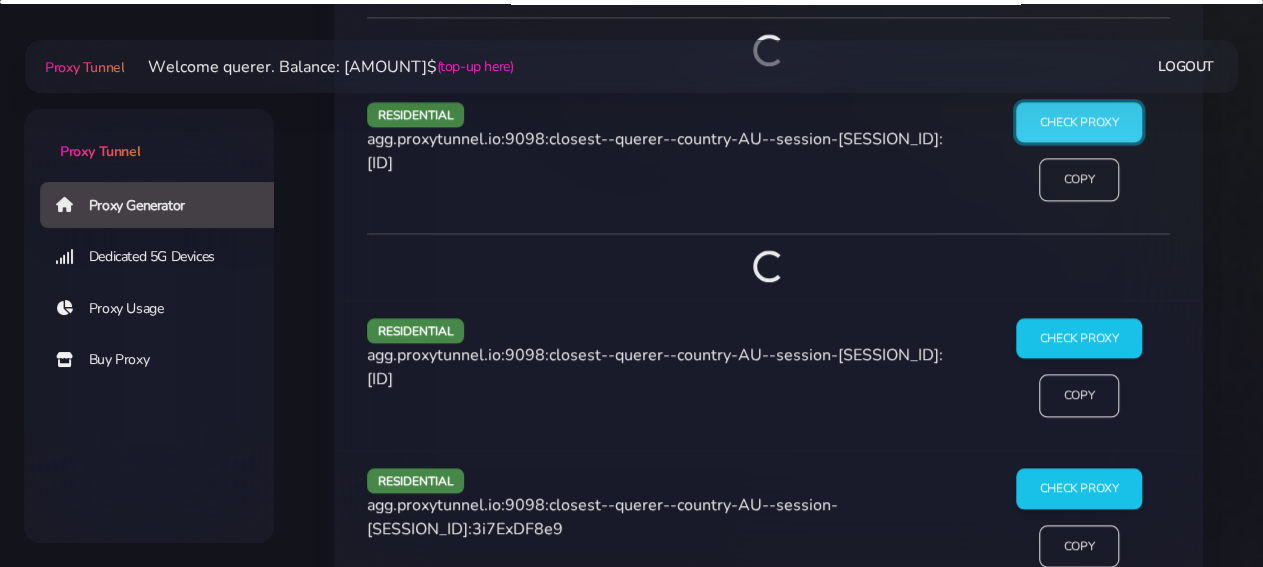 scroll, scrollTop: 1518, scrollLeft: 0, axis: vertical 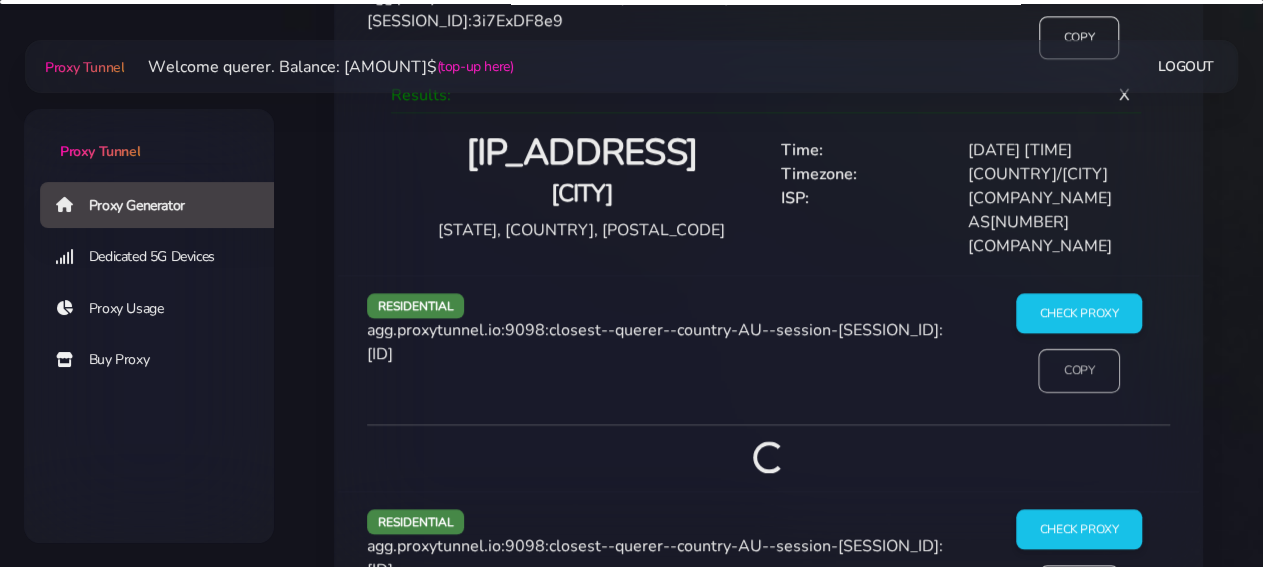 click on "Copy" at bounding box center [1079, 371] 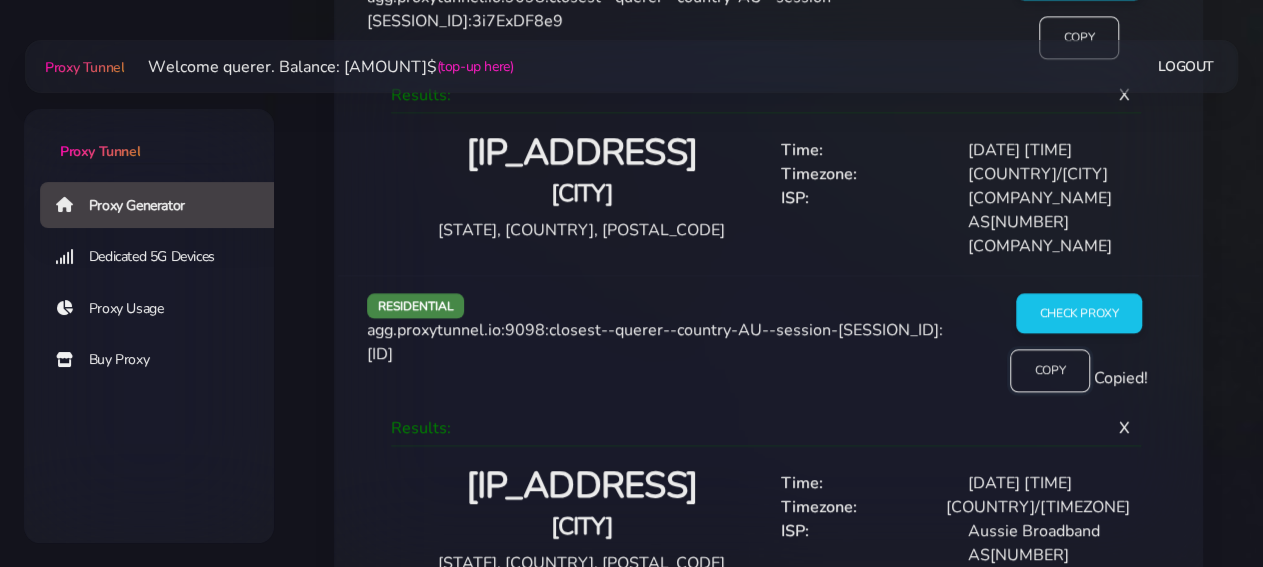 scroll, scrollTop: 1830, scrollLeft: 0, axis: vertical 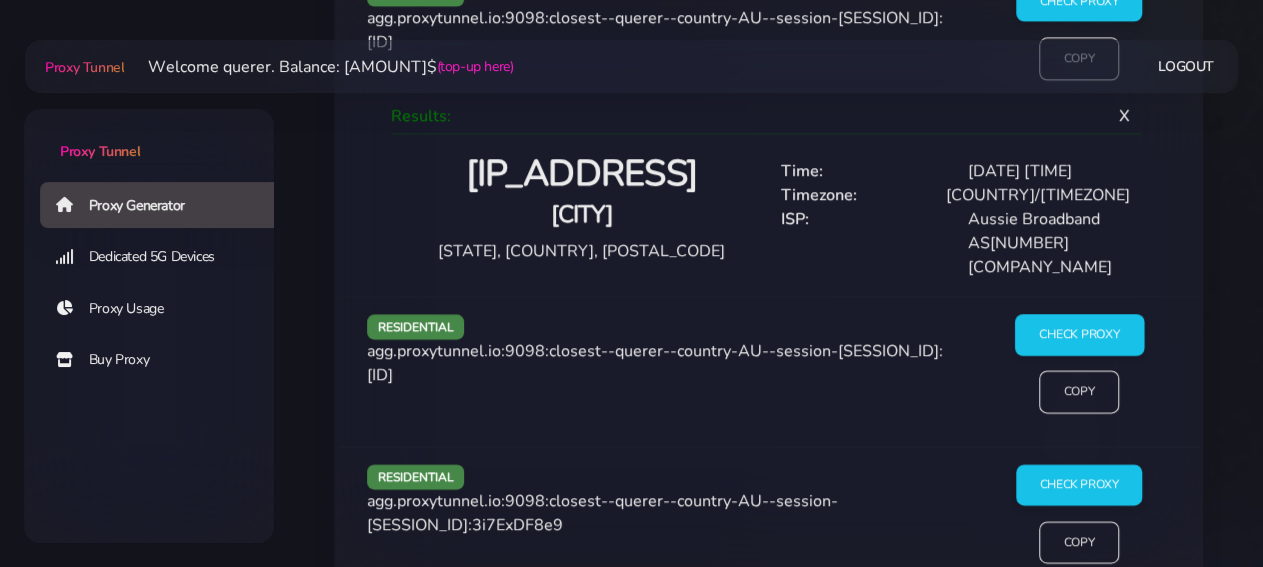 click on "Check Proxy" at bounding box center (1078, 334) 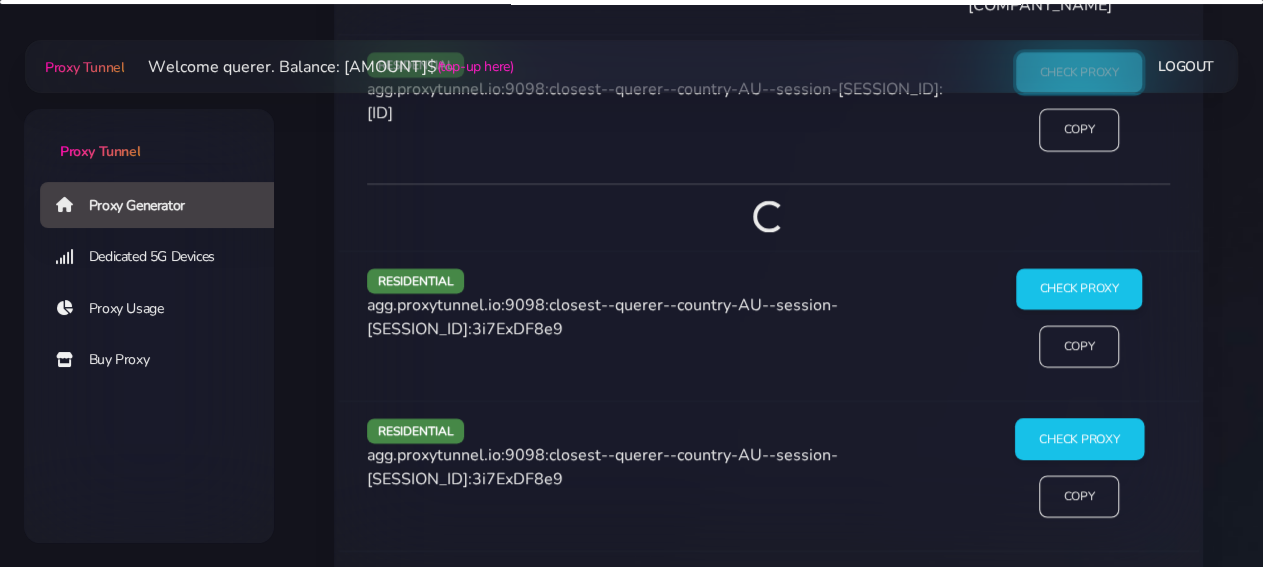 scroll, scrollTop: 2246, scrollLeft: 0, axis: vertical 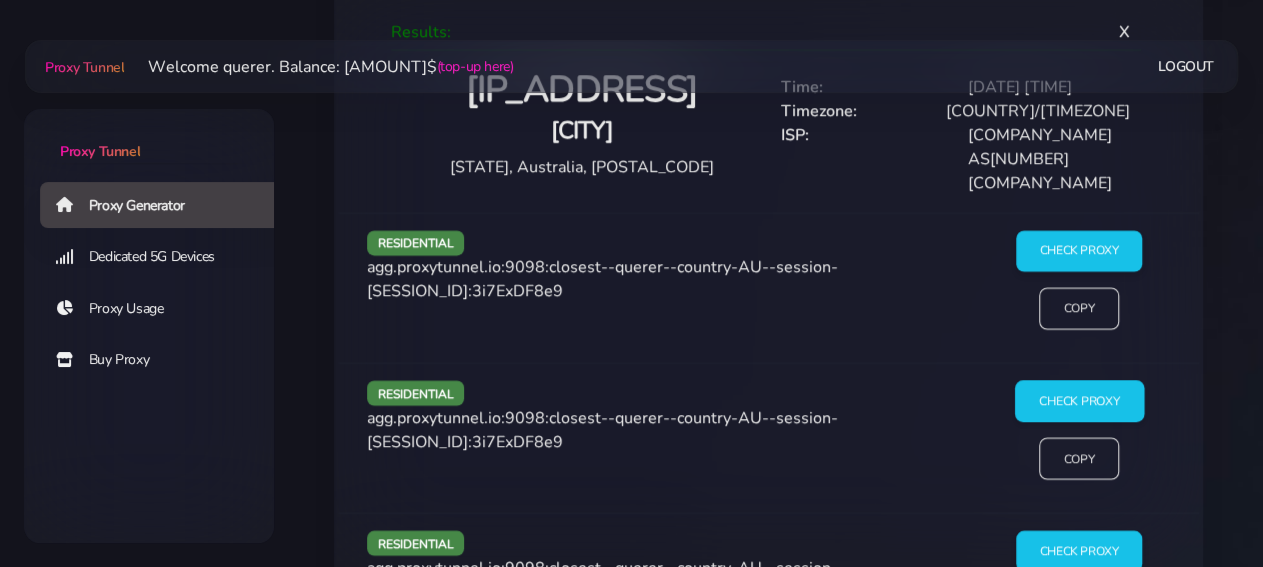 click on "Generated successfully.
residential
agg.proxytunnel.io:9098:closest--querer--country-AU--session-[SESSION_ID]:3i7ExDF8e9
Check Proxy
Copy
Results:
X
[IP_ADDRESS]
X" at bounding box center (768, 876) 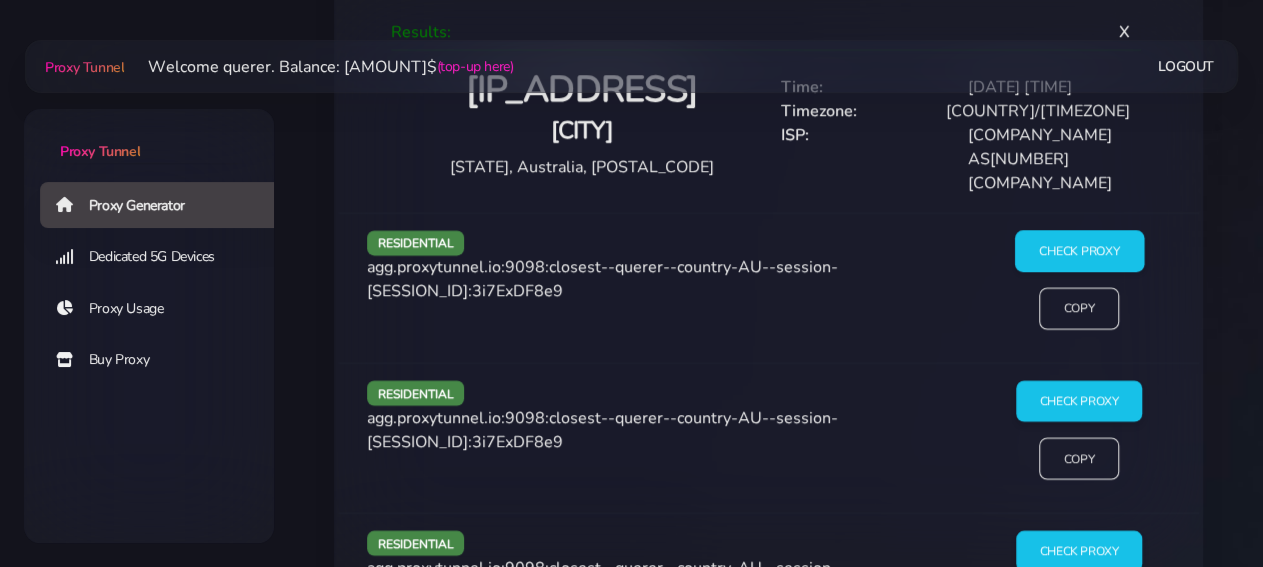 click on "Check Proxy" at bounding box center (1078, 251) 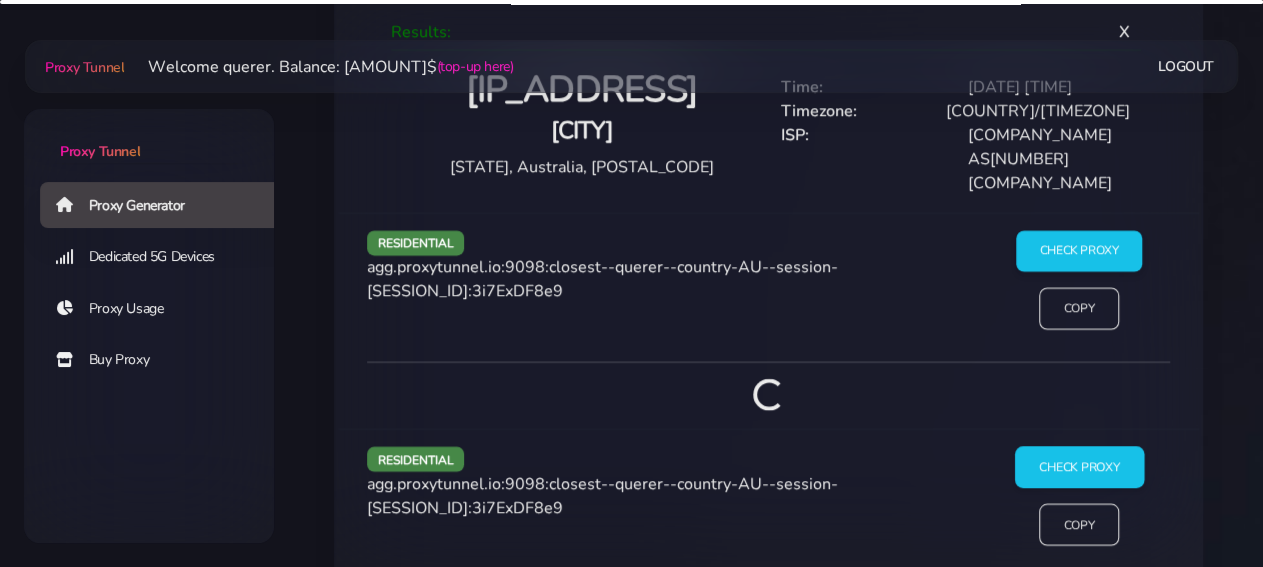 click on "Check Proxy" at bounding box center [1078, 467] 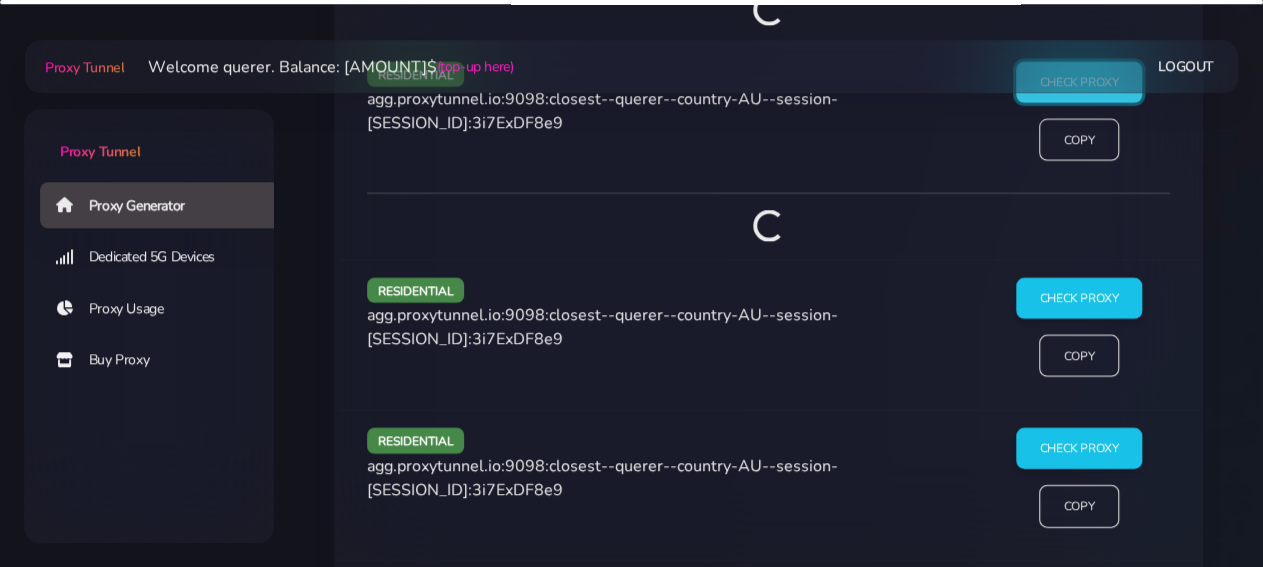 scroll, scrollTop: 2662, scrollLeft: 0, axis: vertical 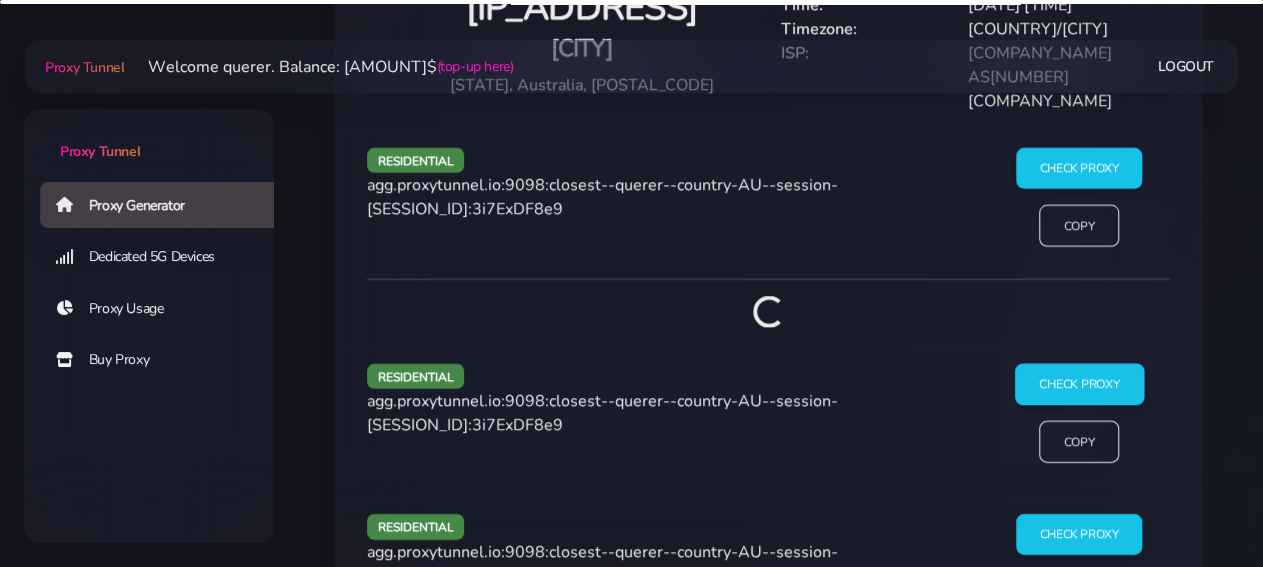 click on "Check Proxy" at bounding box center [1078, 384] 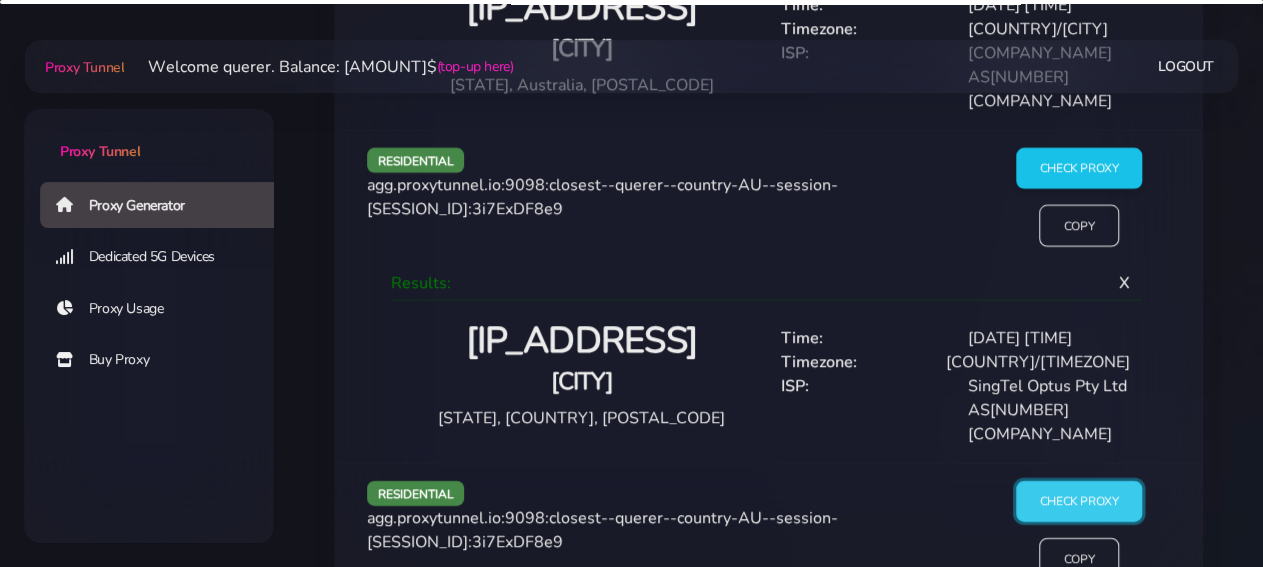 scroll, scrollTop: 2766, scrollLeft: 0, axis: vertical 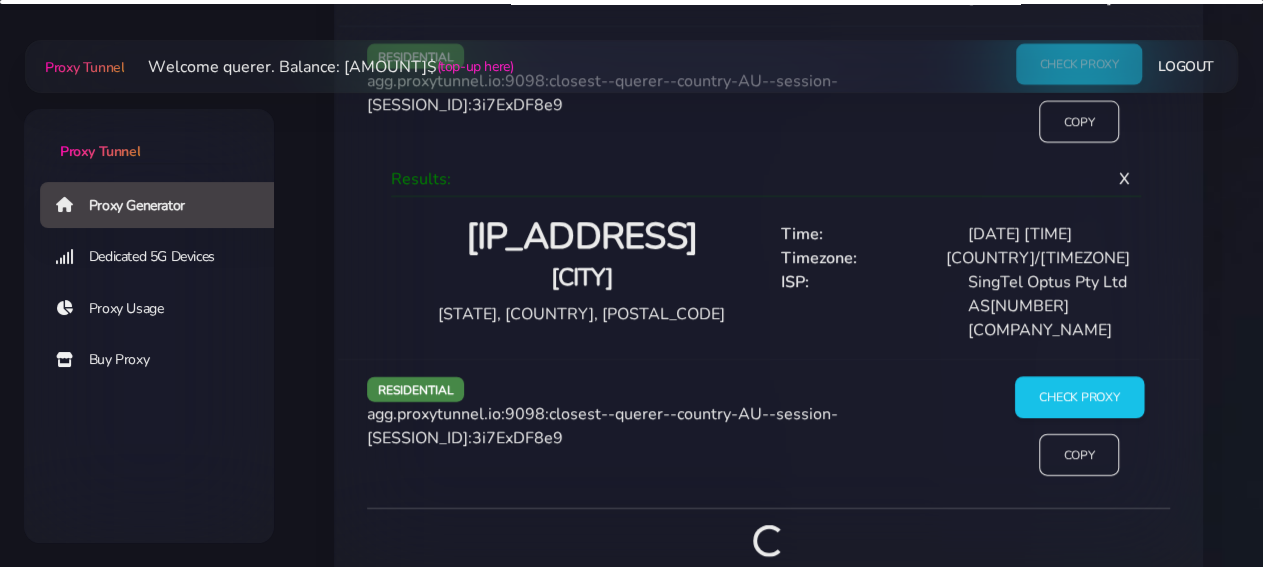 click on "Check Proxy" at bounding box center (1078, 397) 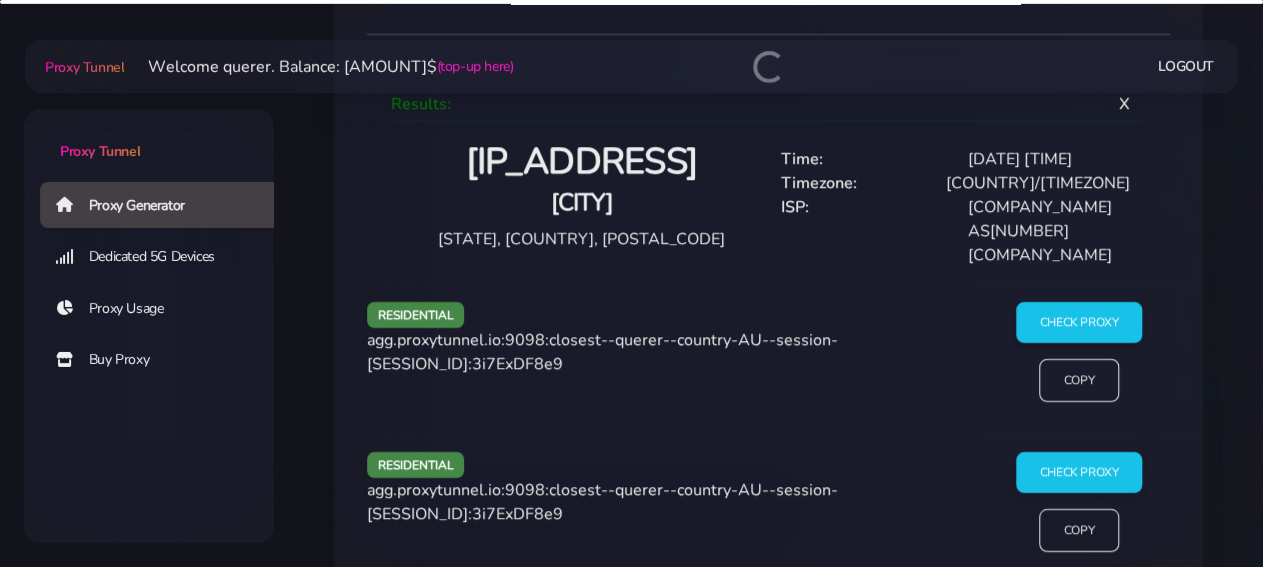scroll, scrollTop: 3286, scrollLeft: 0, axis: vertical 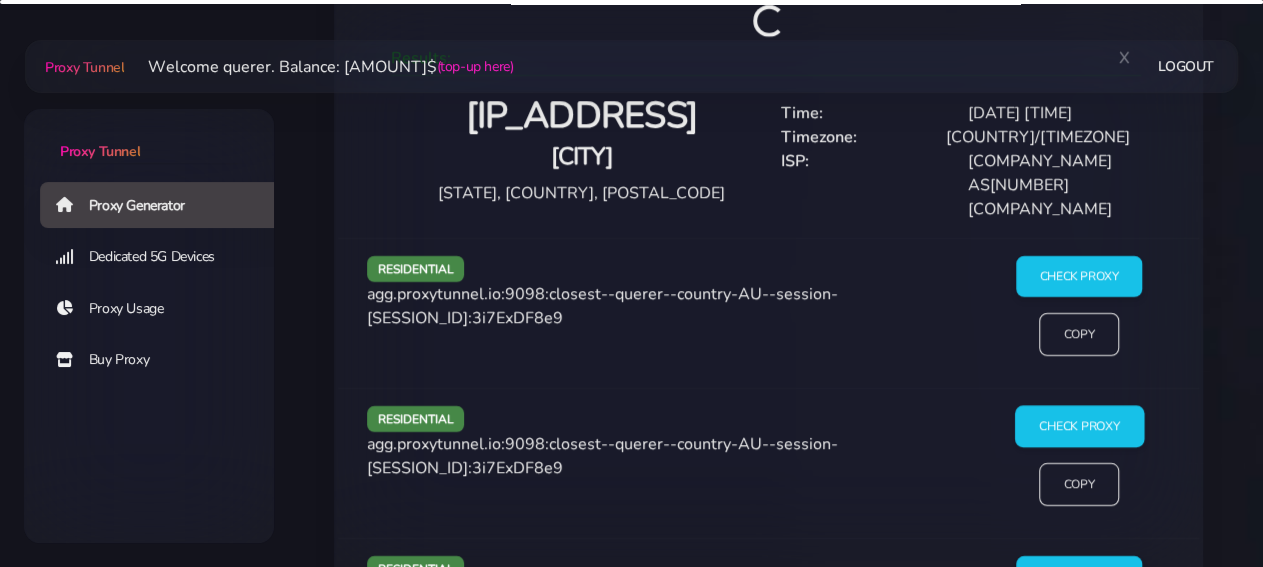 click on "Check Proxy" at bounding box center (1078, 427) 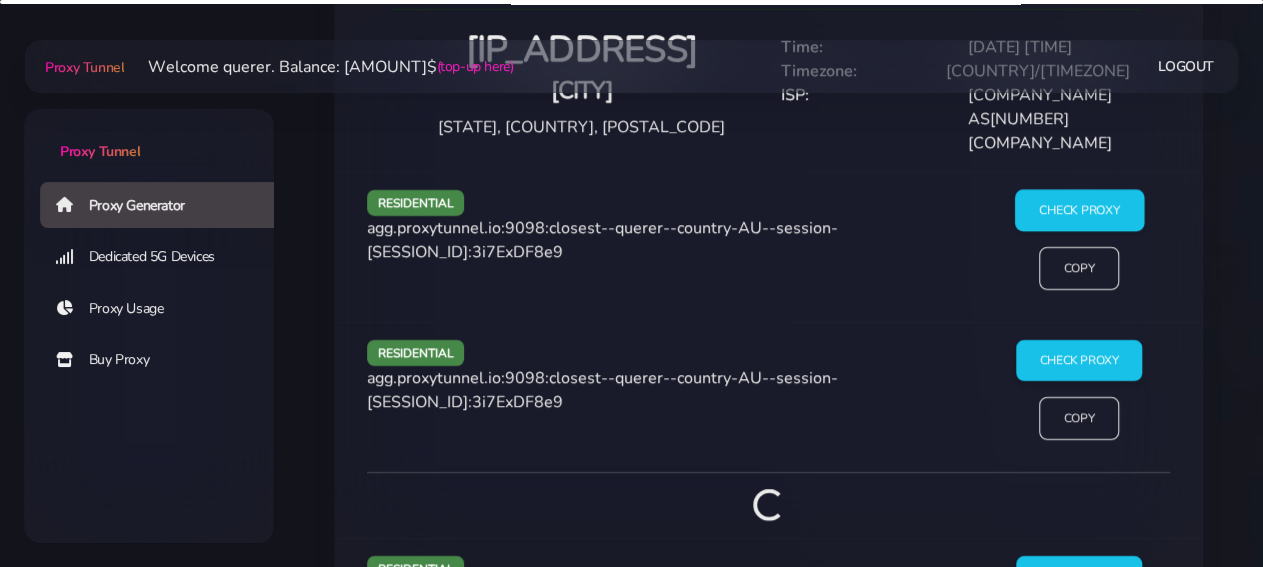 click on "Check Proxy" at bounding box center (1078, 211) 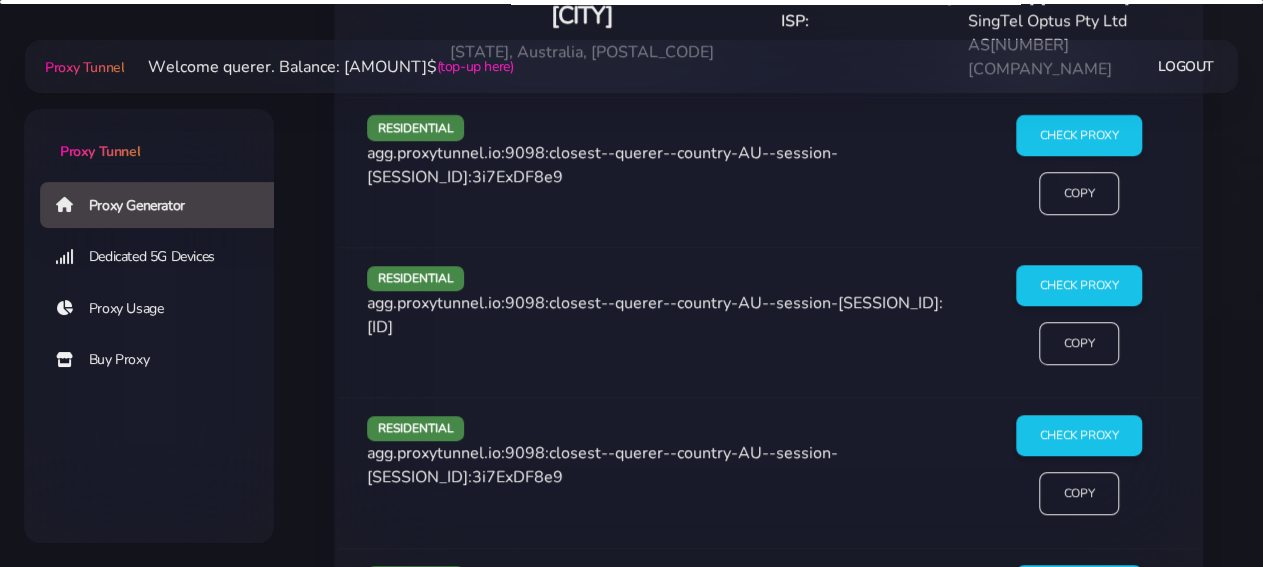 scroll, scrollTop: 4027, scrollLeft: 0, axis: vertical 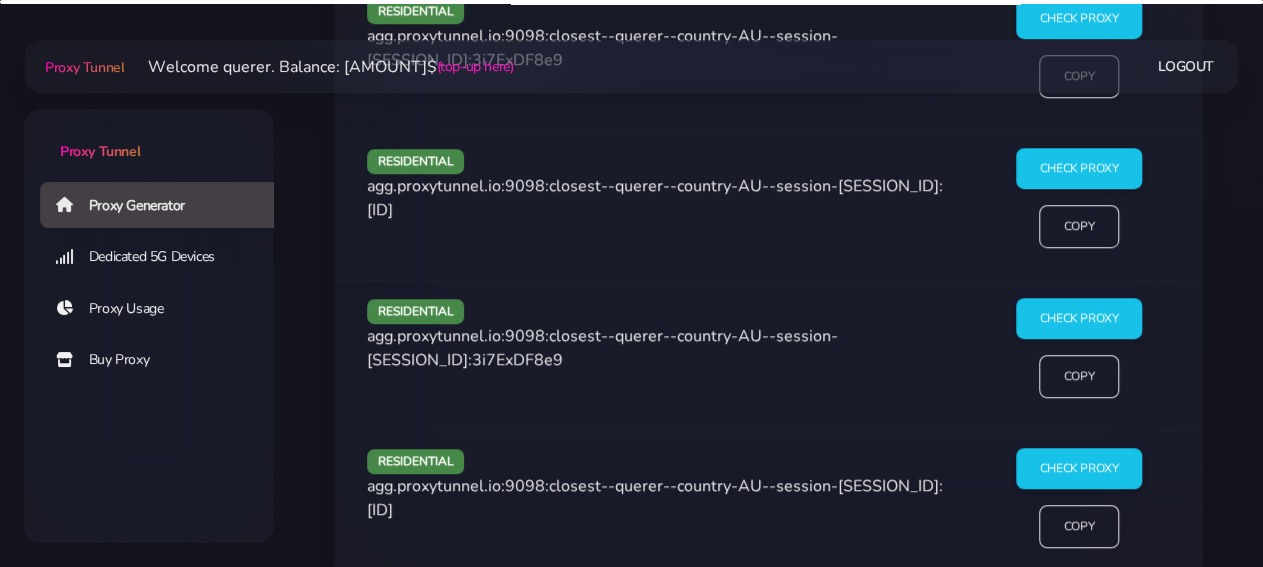 click on "Check Proxy
Copy" at bounding box center (1078, 206) 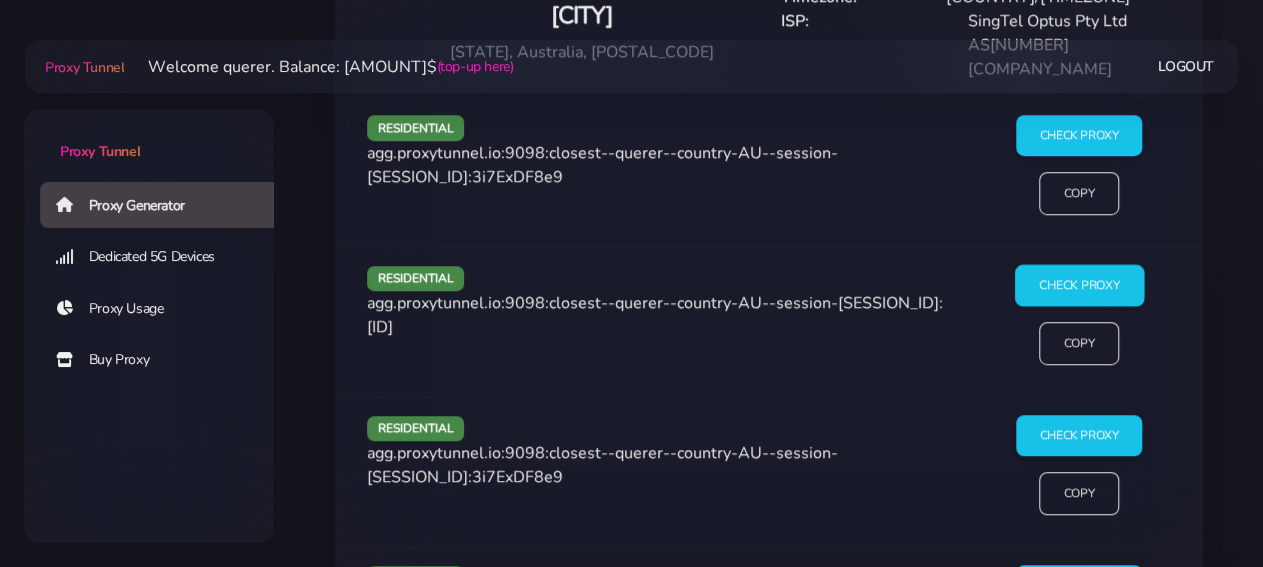 click on "Check Proxy" at bounding box center [1078, 286] 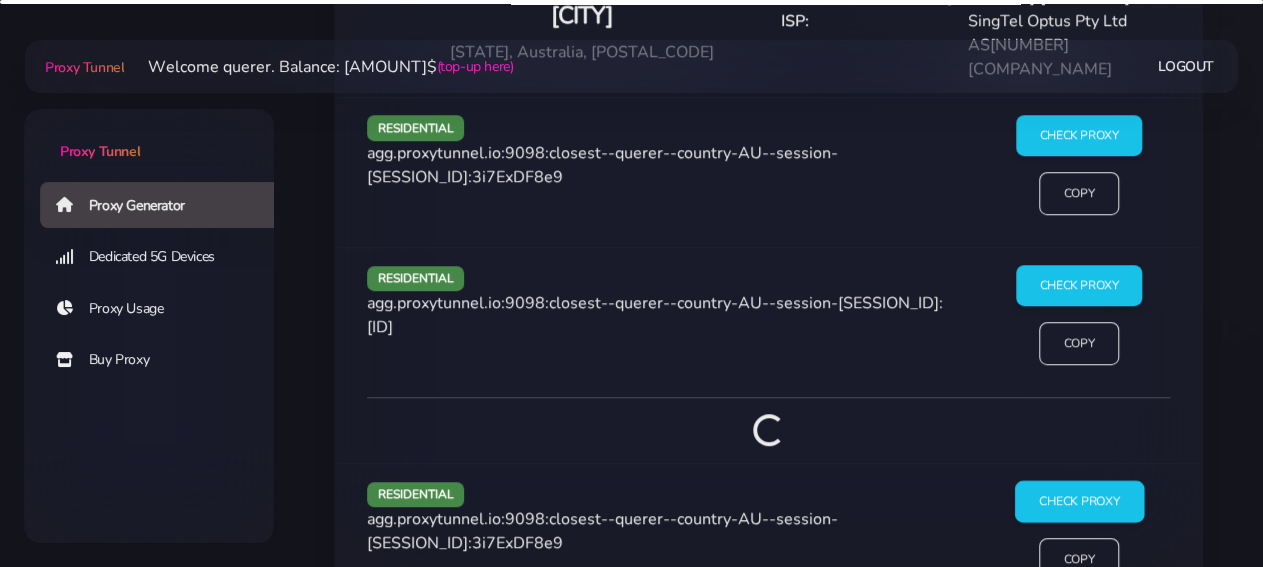 click on "Check Proxy" at bounding box center [1078, 502] 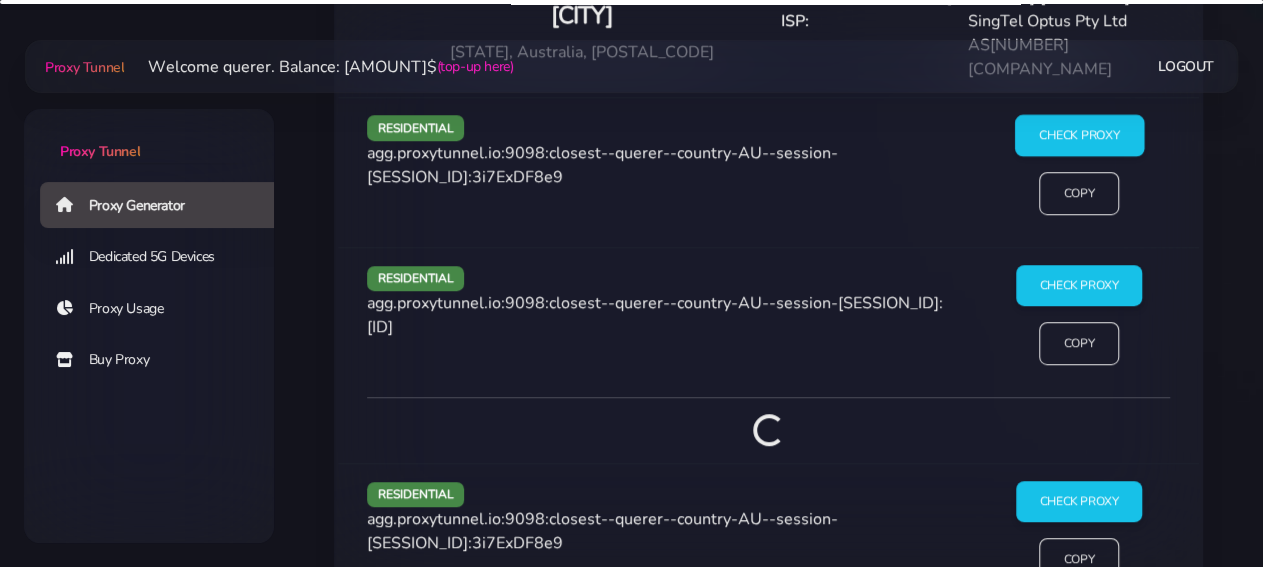 click on "Check Proxy" at bounding box center [1078, 136] 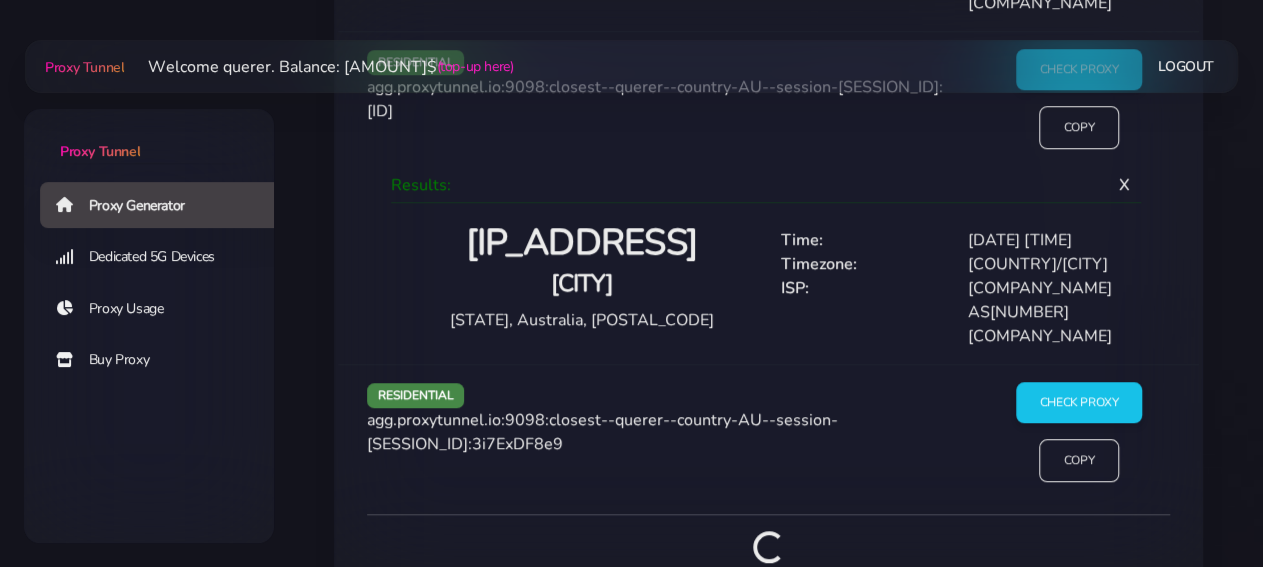 scroll, scrollTop: 4352, scrollLeft: 0, axis: vertical 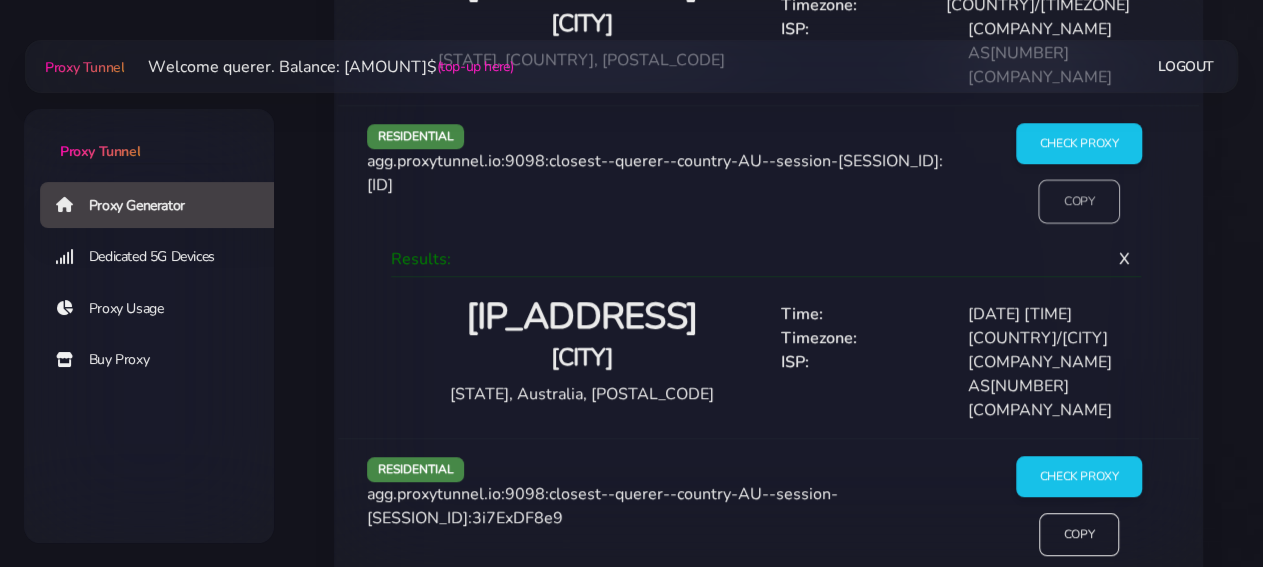 click on "Copy" at bounding box center (1079, 201) 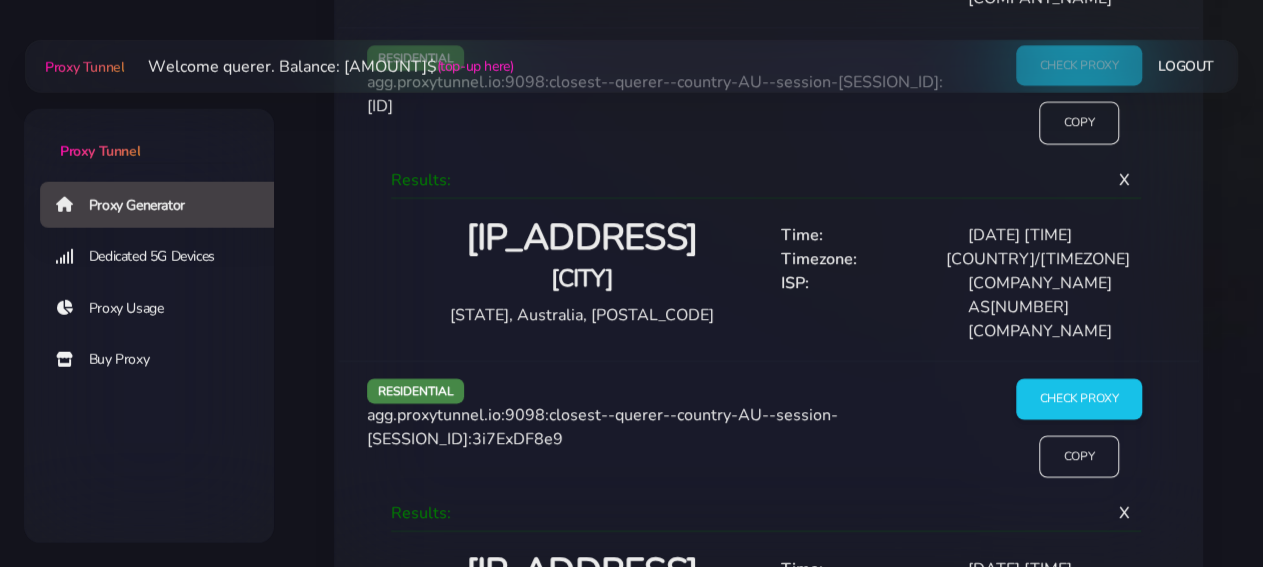 scroll, scrollTop: 2064, scrollLeft: 0, axis: vertical 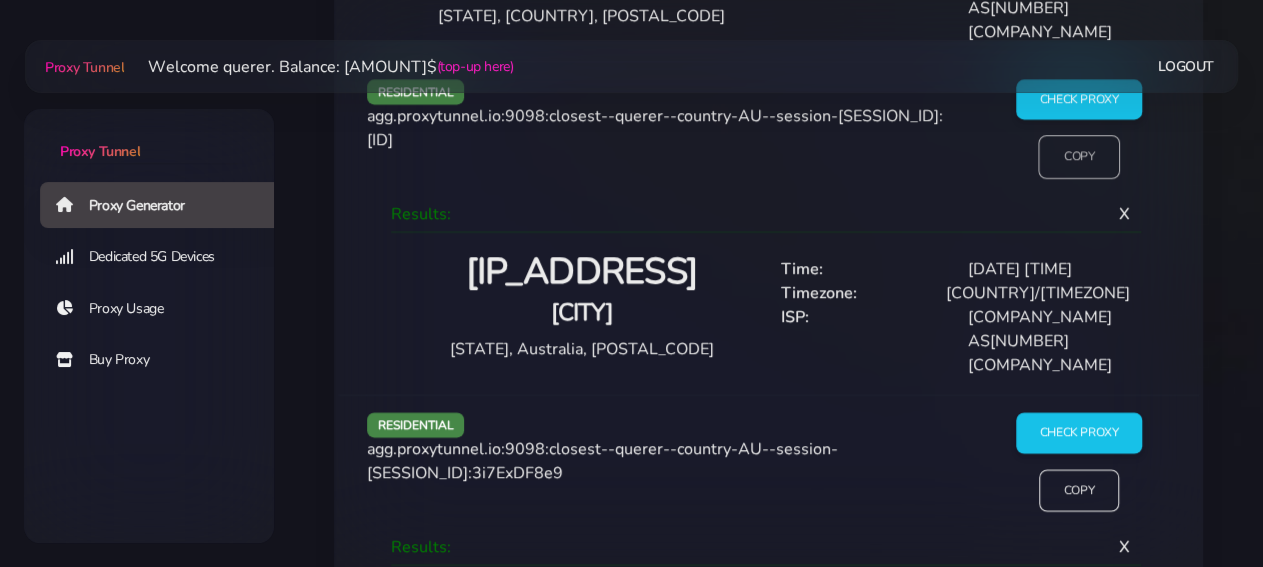 click on "Copy" at bounding box center [1079, 158] 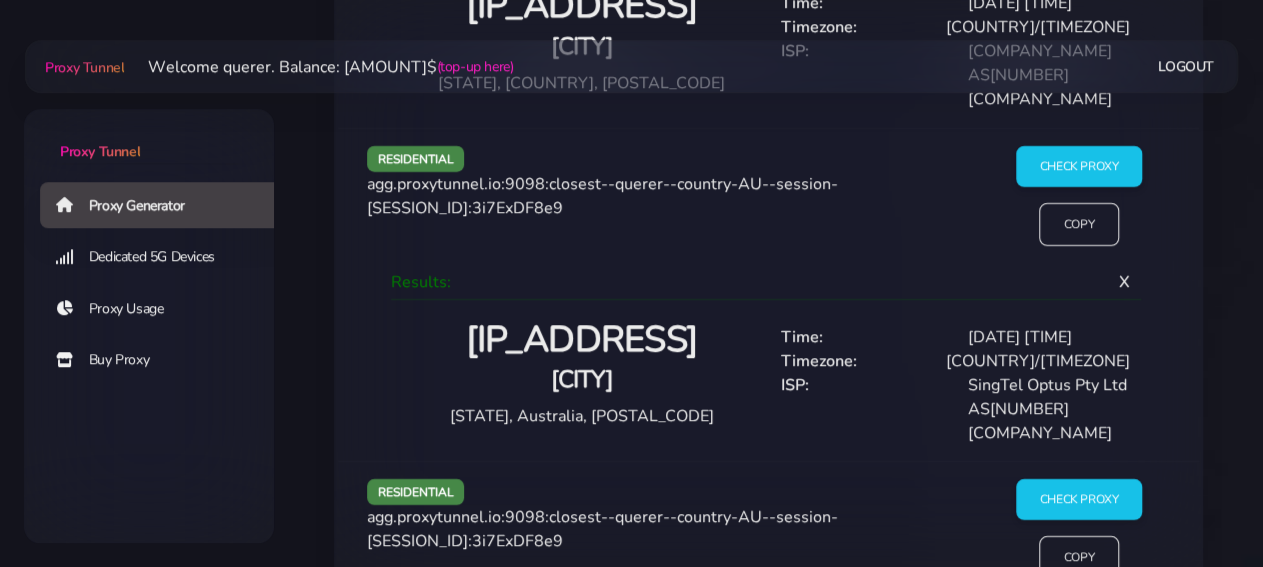 scroll, scrollTop: 3312, scrollLeft: 0, axis: vertical 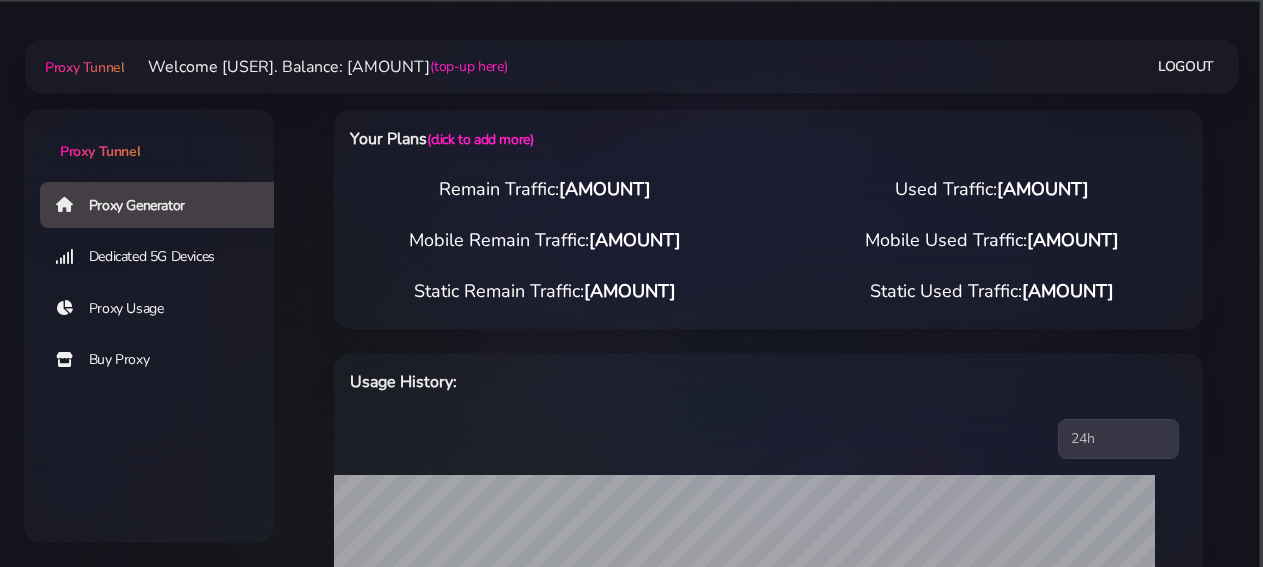select on "PT" 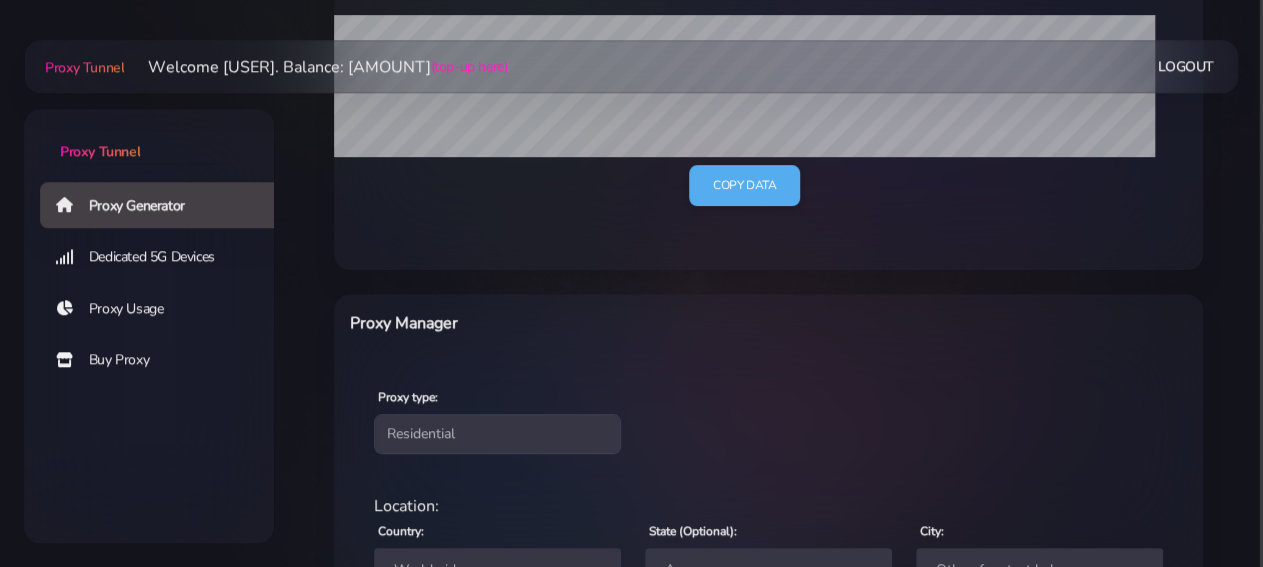 scroll, scrollTop: 552, scrollLeft: 0, axis: vertical 